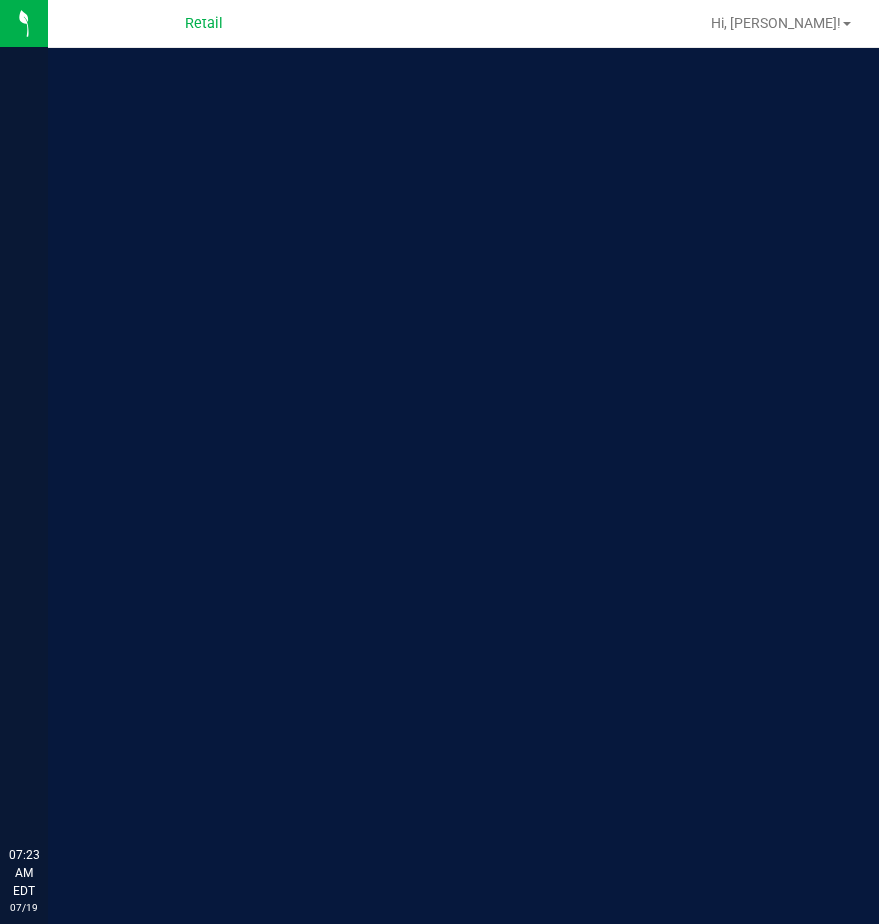scroll, scrollTop: 0, scrollLeft: 0, axis: both 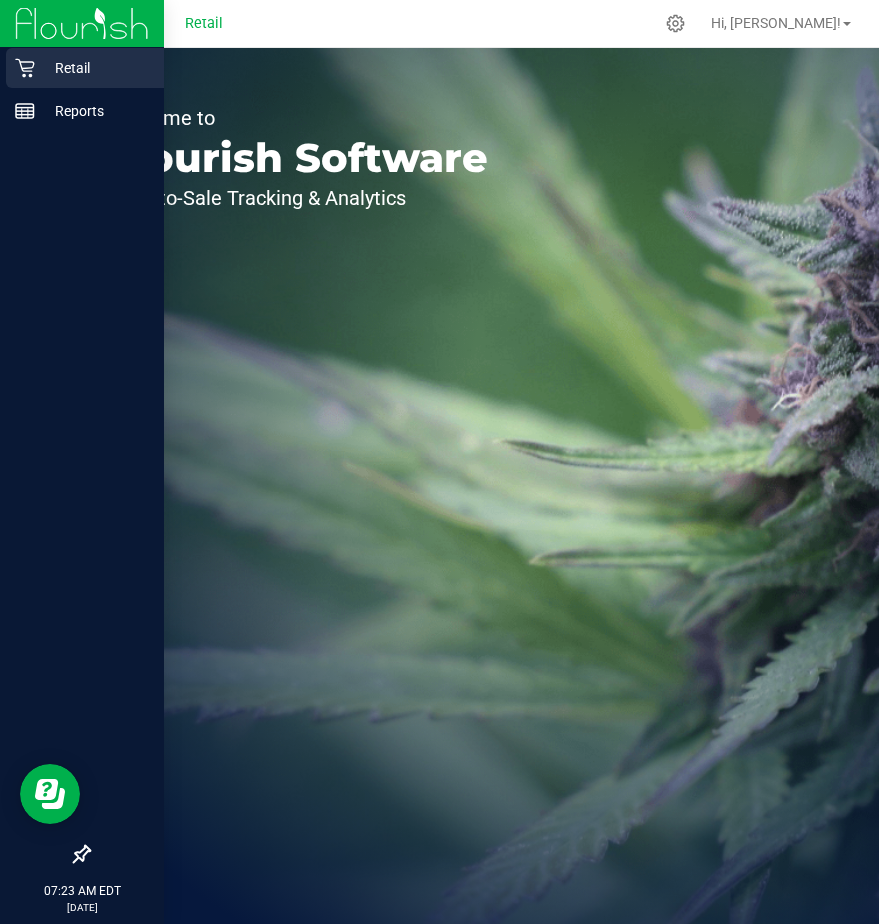 click on "Retail" at bounding box center [95, 68] 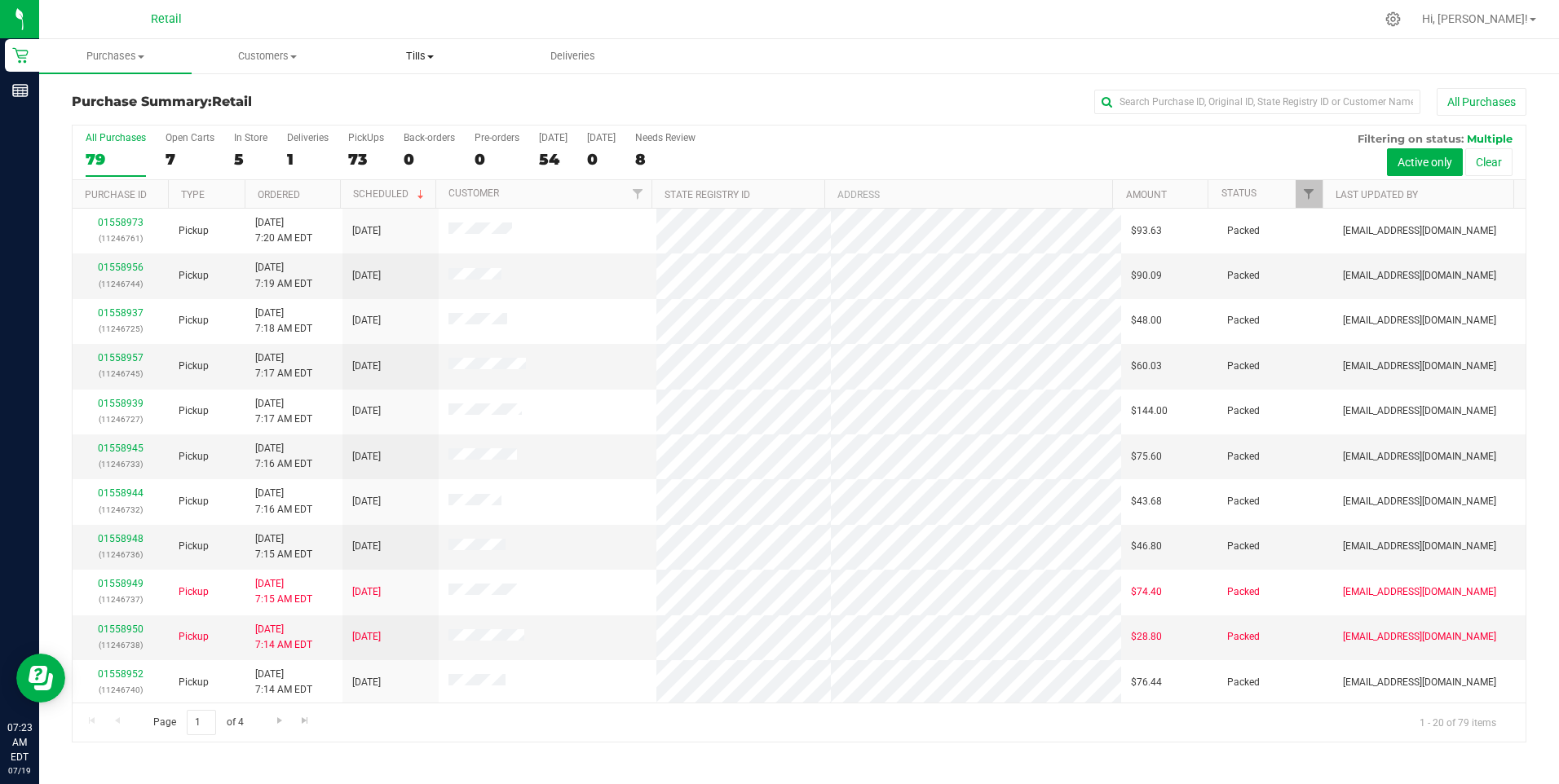 click on "Tills" at bounding box center (420, 56) 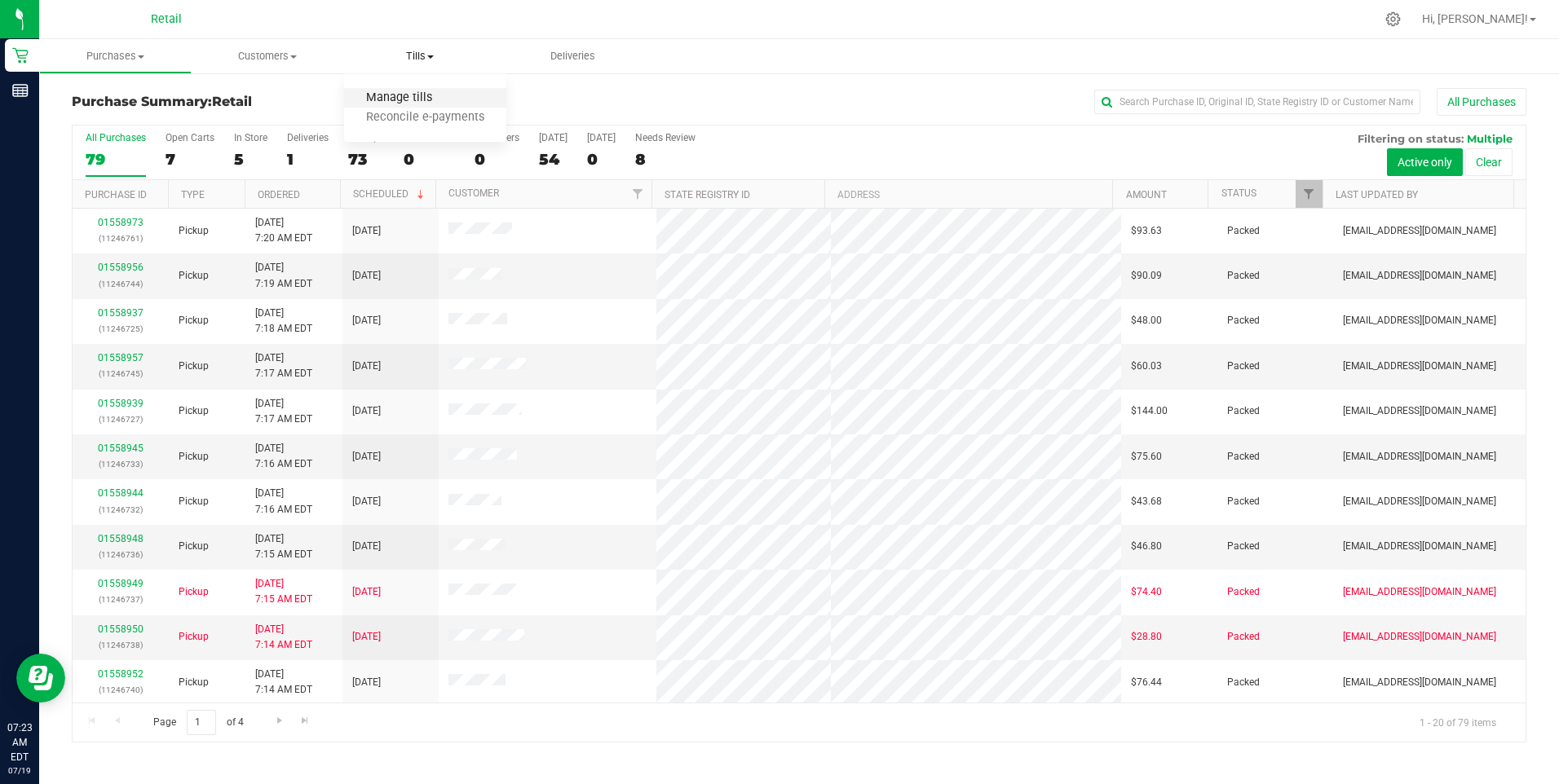 click on "Manage tills" at bounding box center [399, 98] 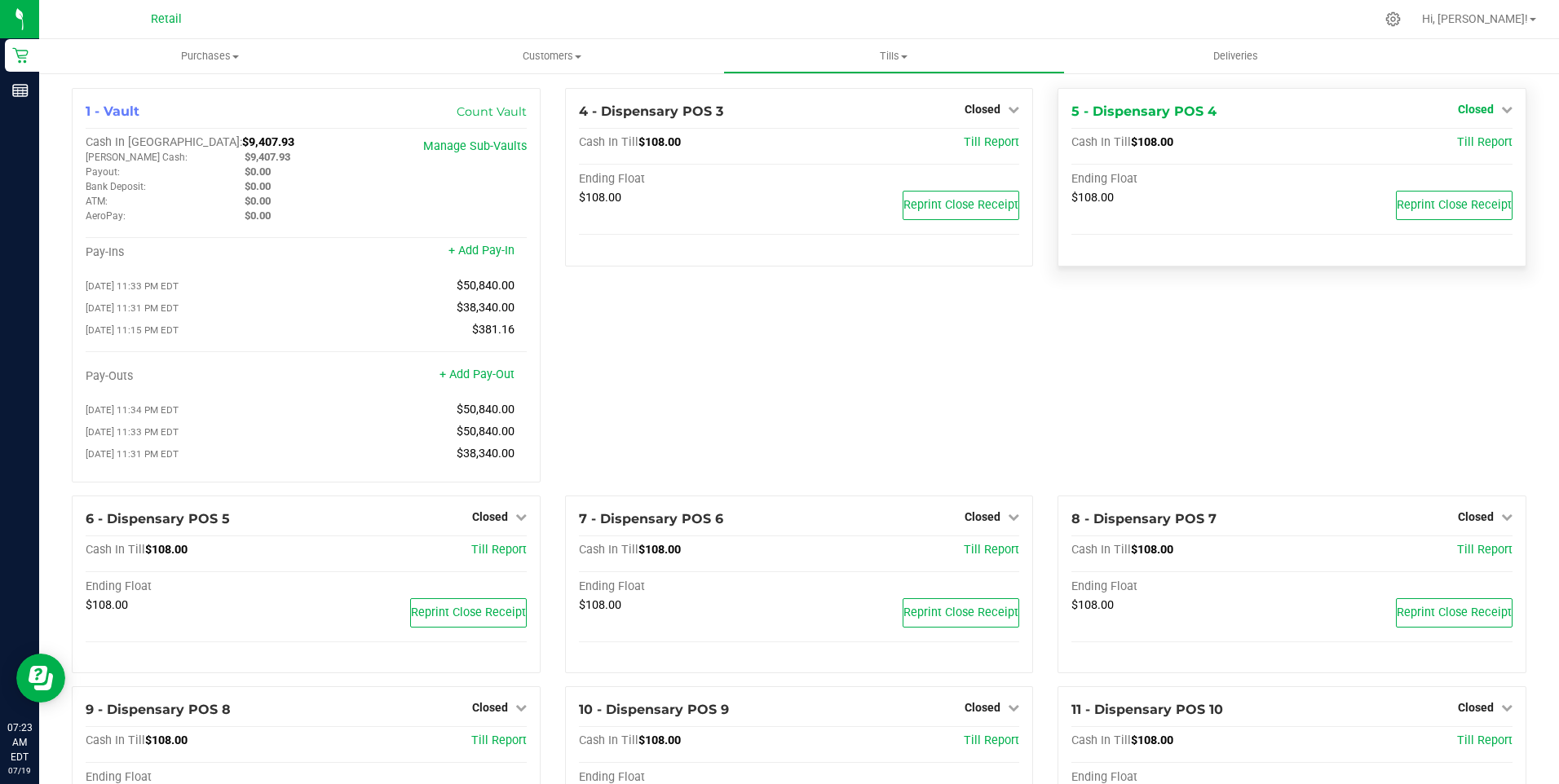 click on "Closed" at bounding box center [1476, 109] 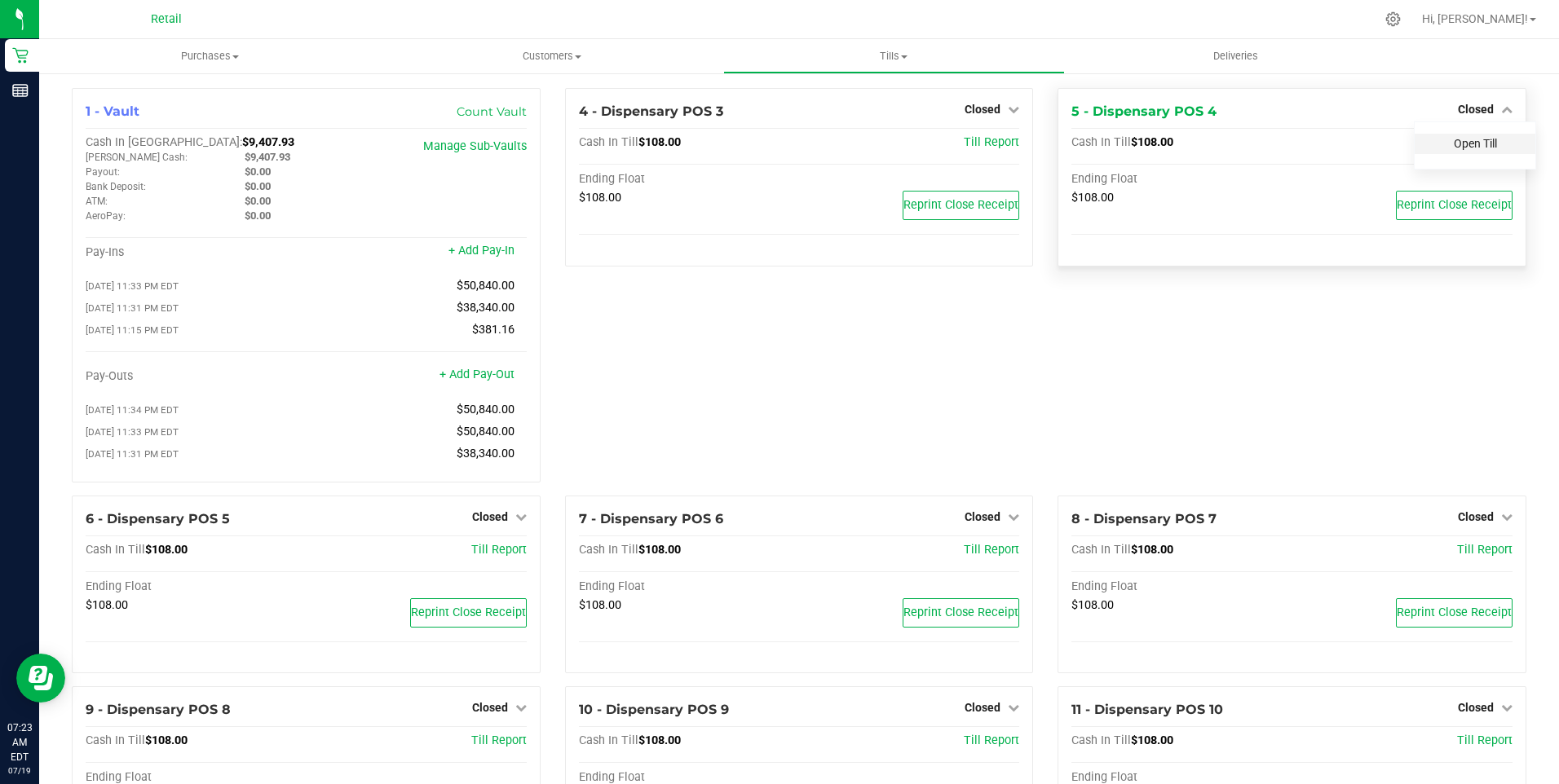 click on "Open Till" at bounding box center (1475, 143) 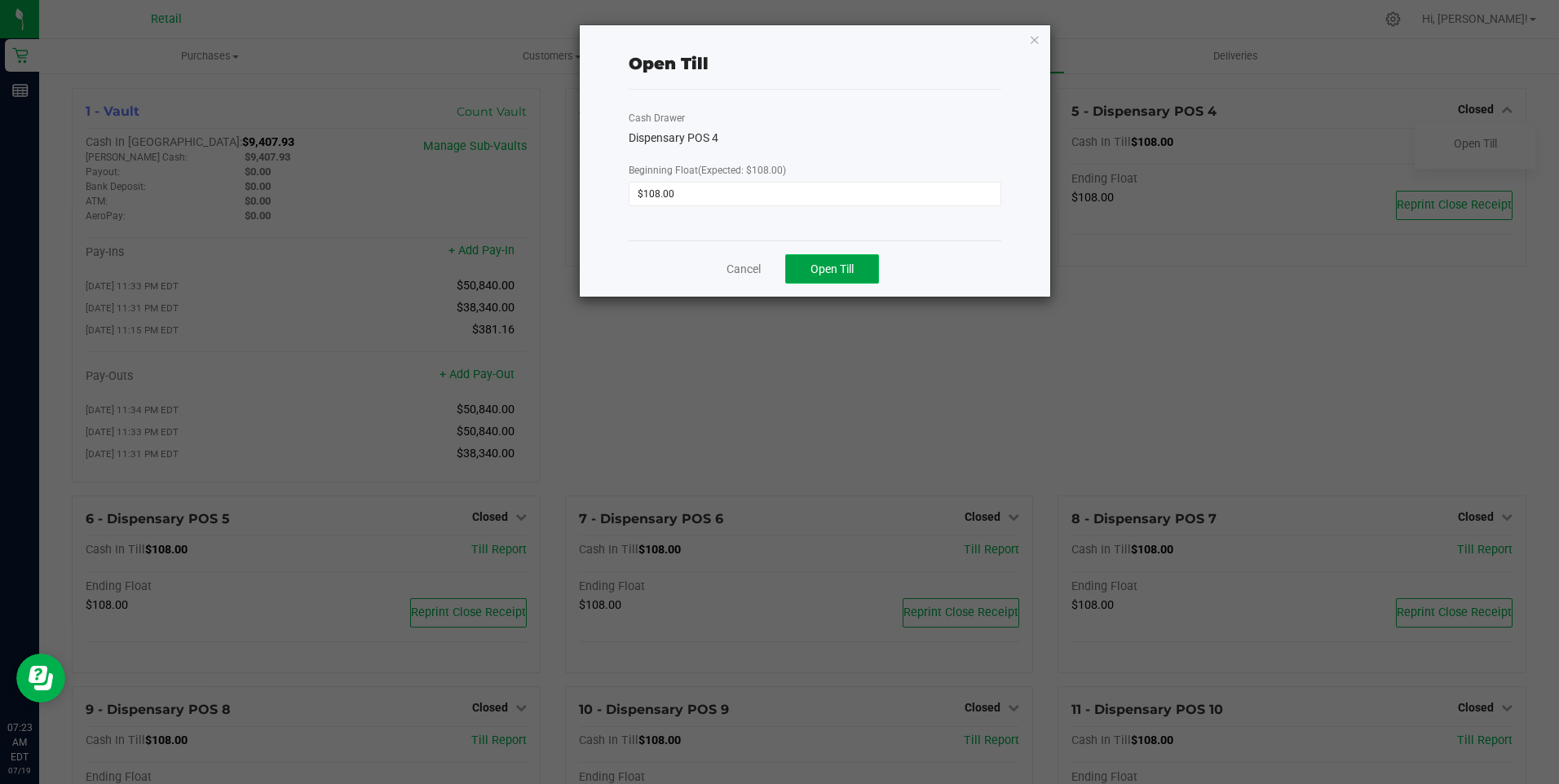 click on "Open Till" 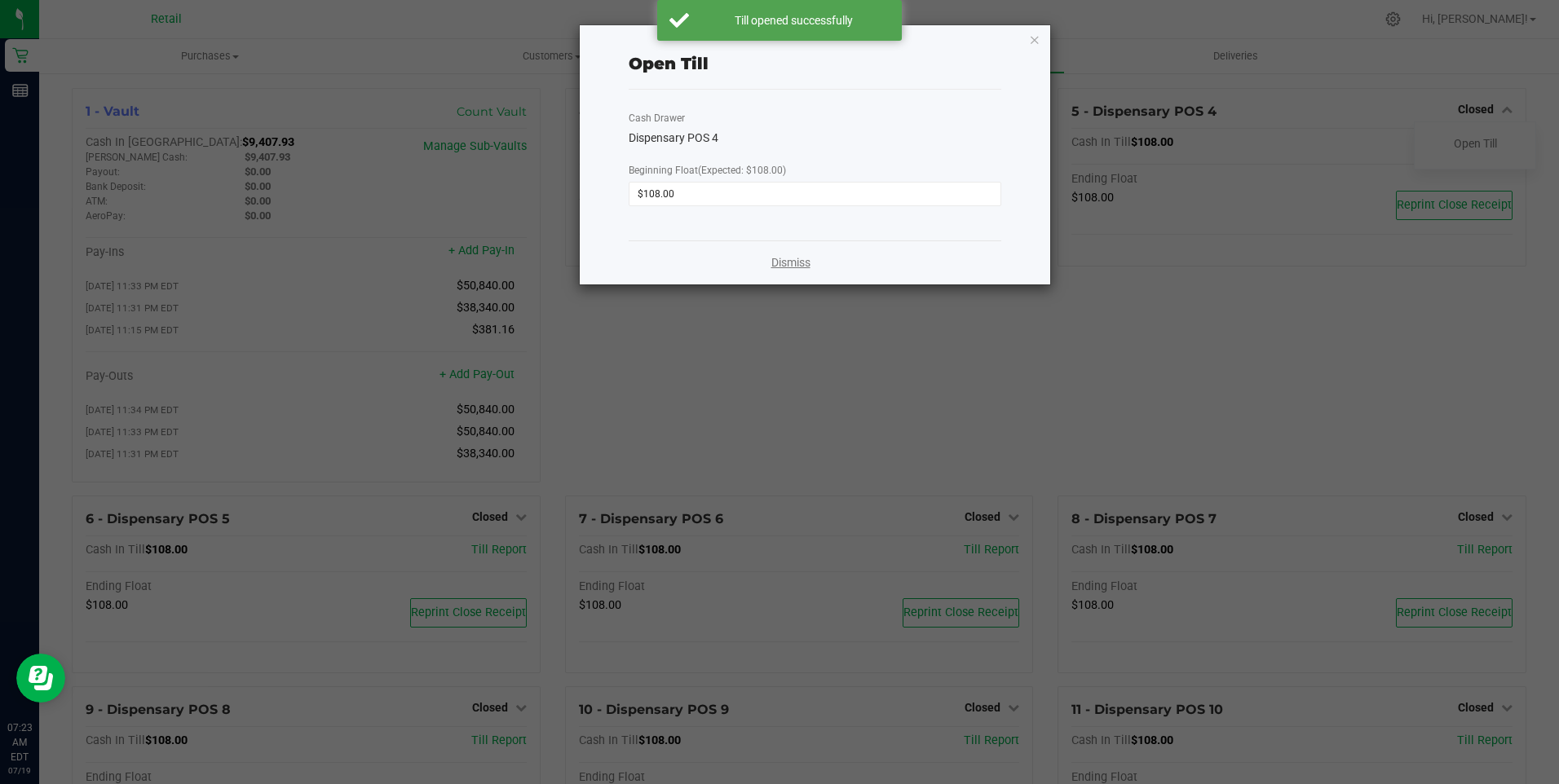 click on "Dismiss" 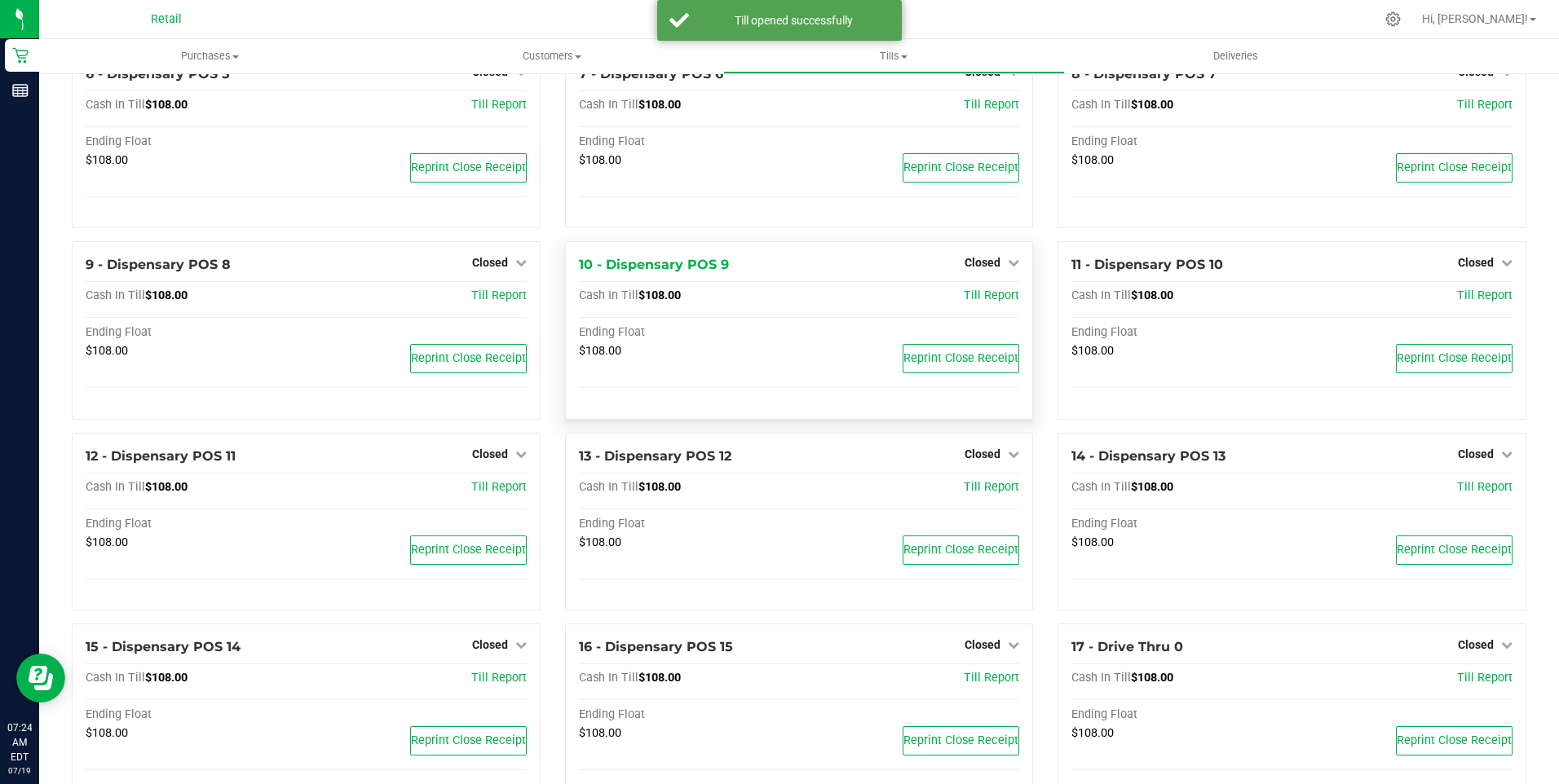 scroll, scrollTop: 407, scrollLeft: 0, axis: vertical 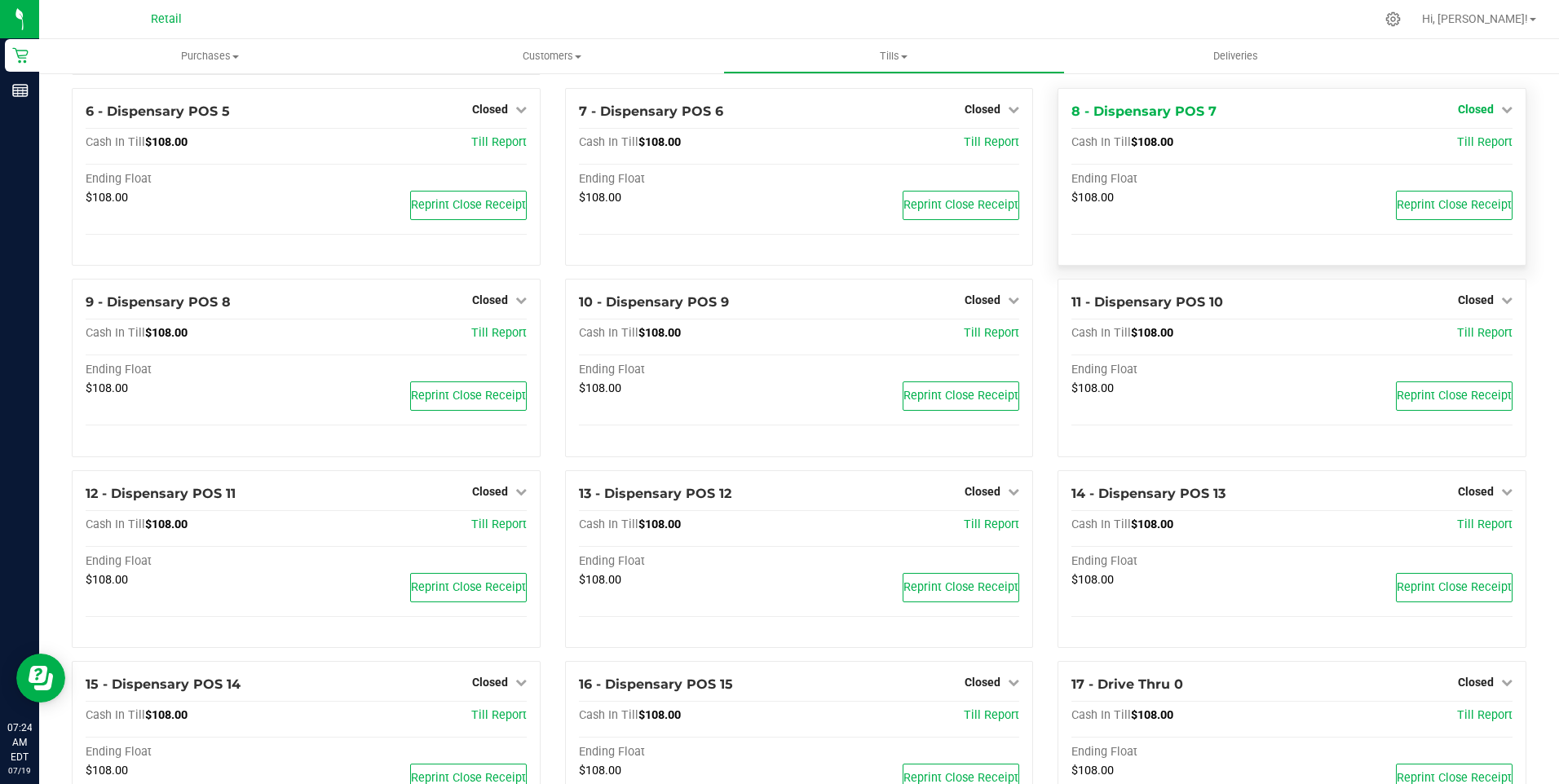 click on "Closed" at bounding box center (1476, 109) 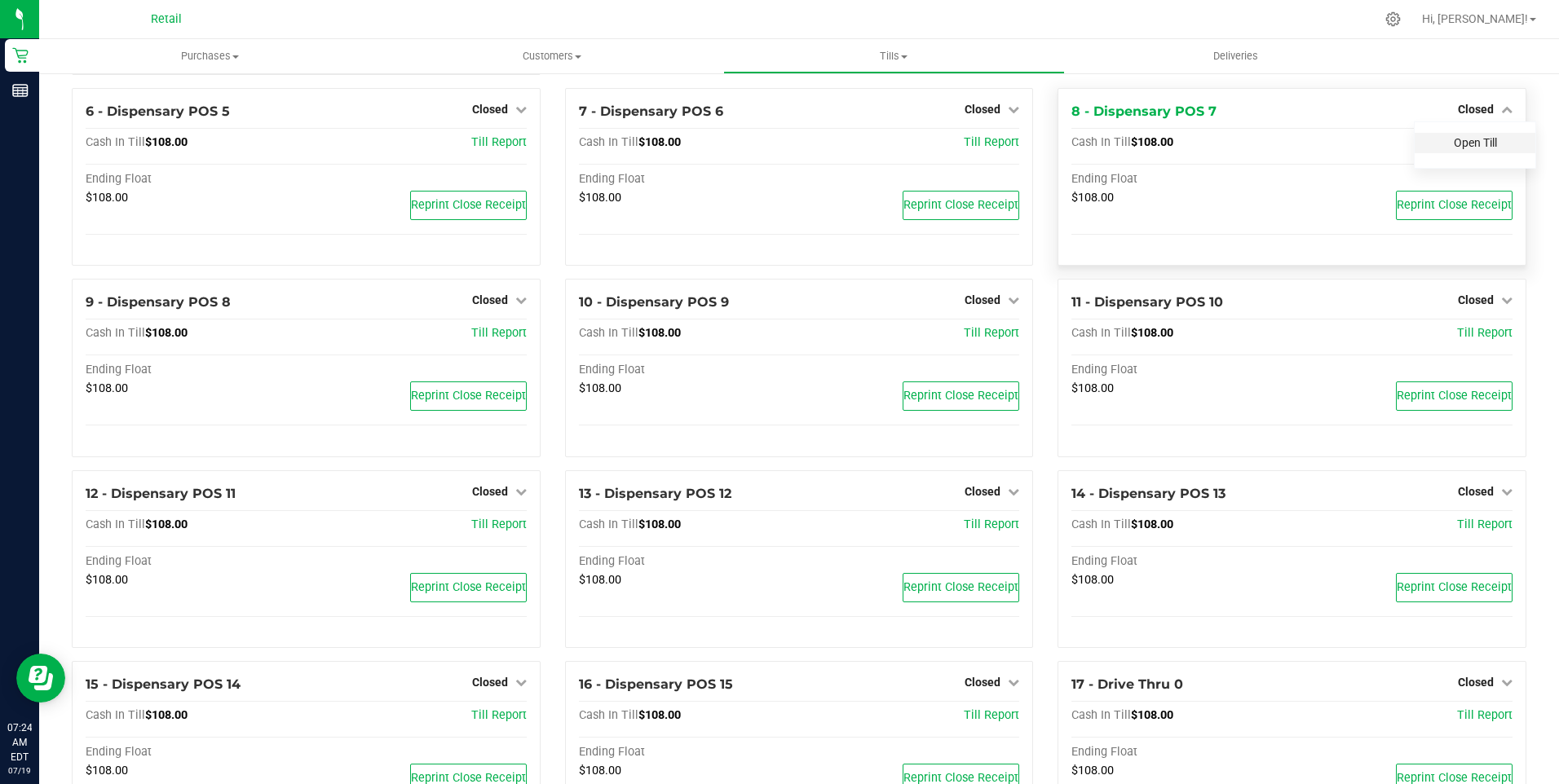 click on "Open Till" at bounding box center (1475, 143) 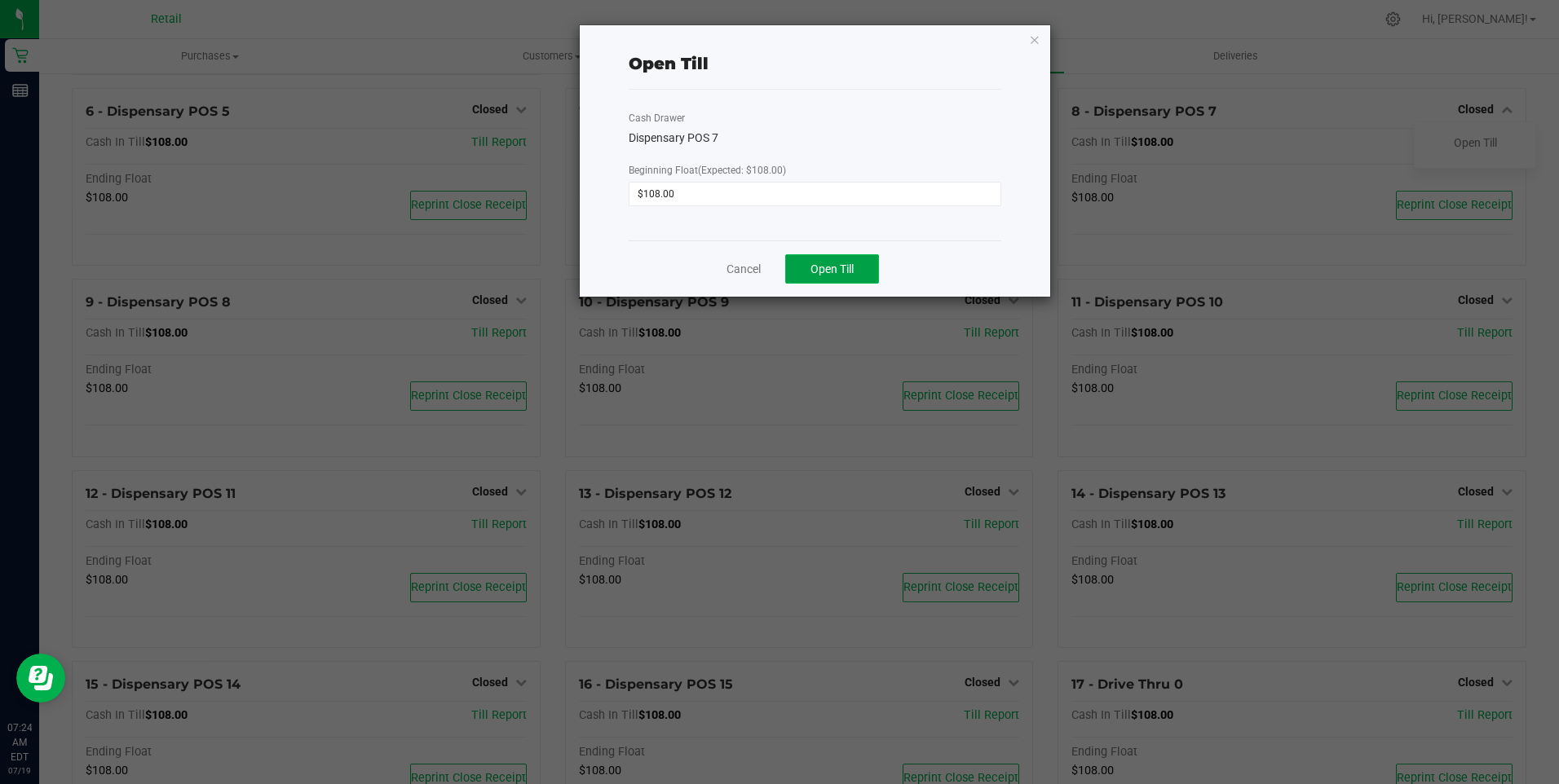 click on "Open Till" 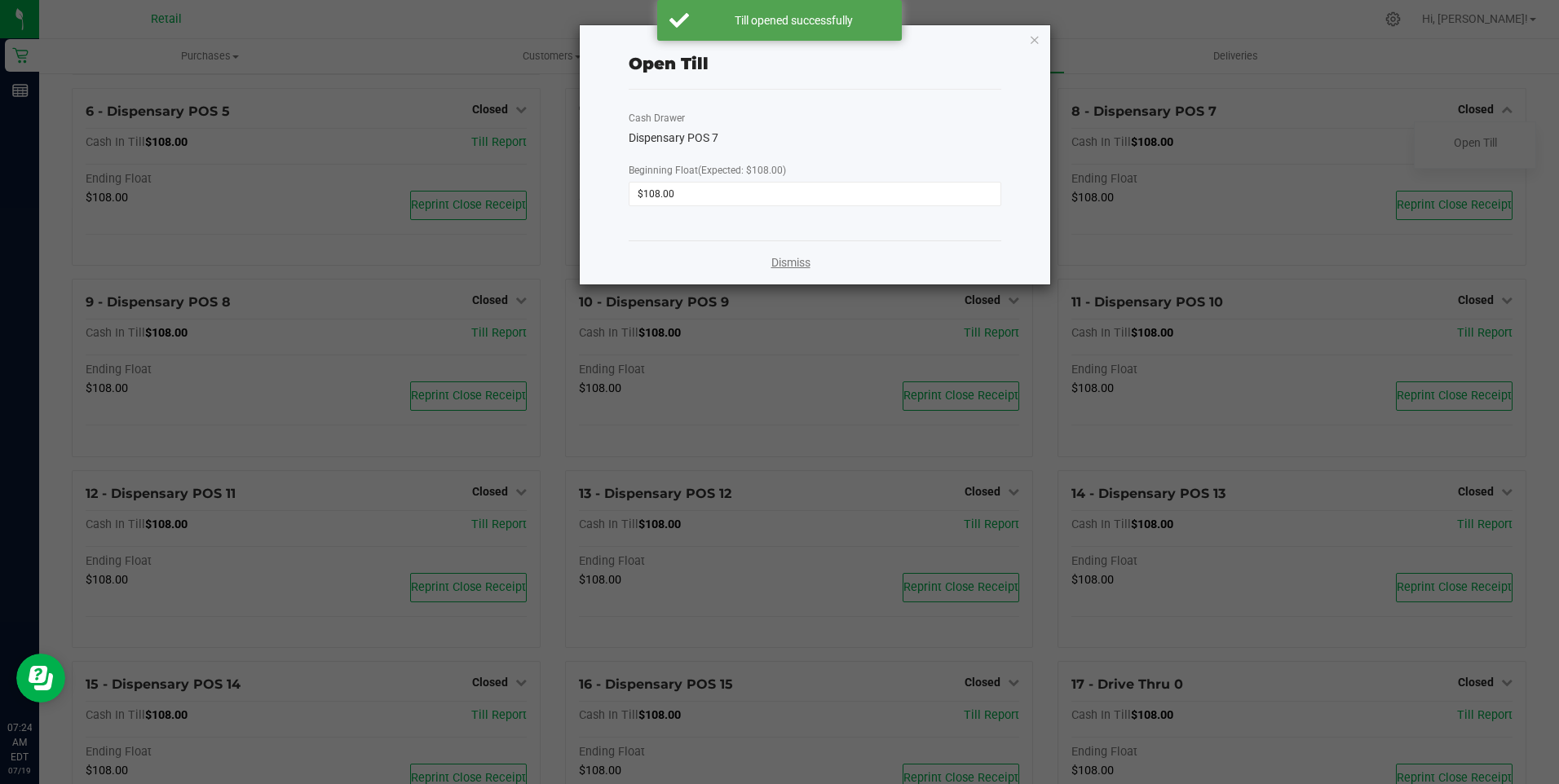 click on "Dismiss" 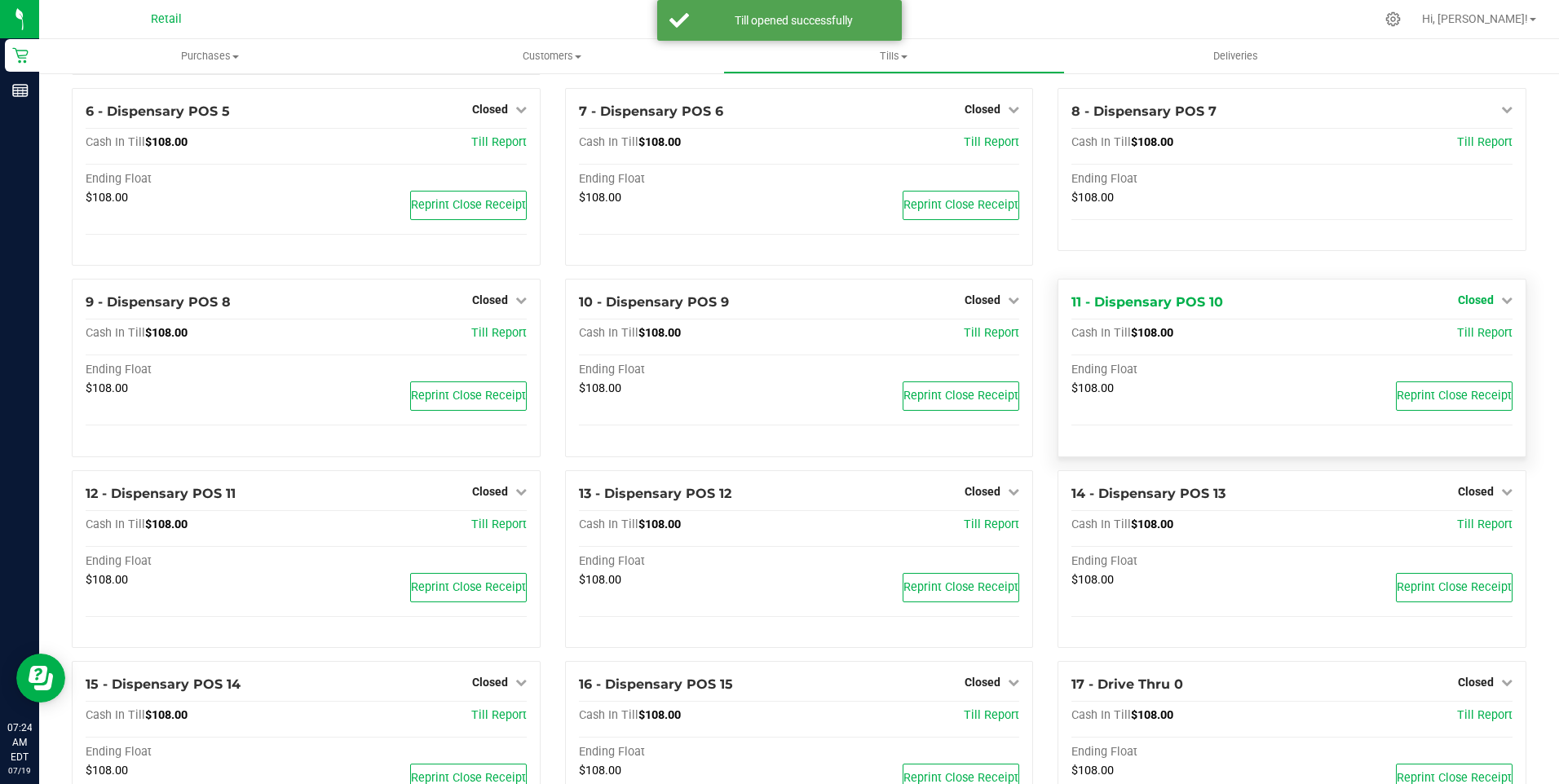 click at bounding box center (1507, 300) 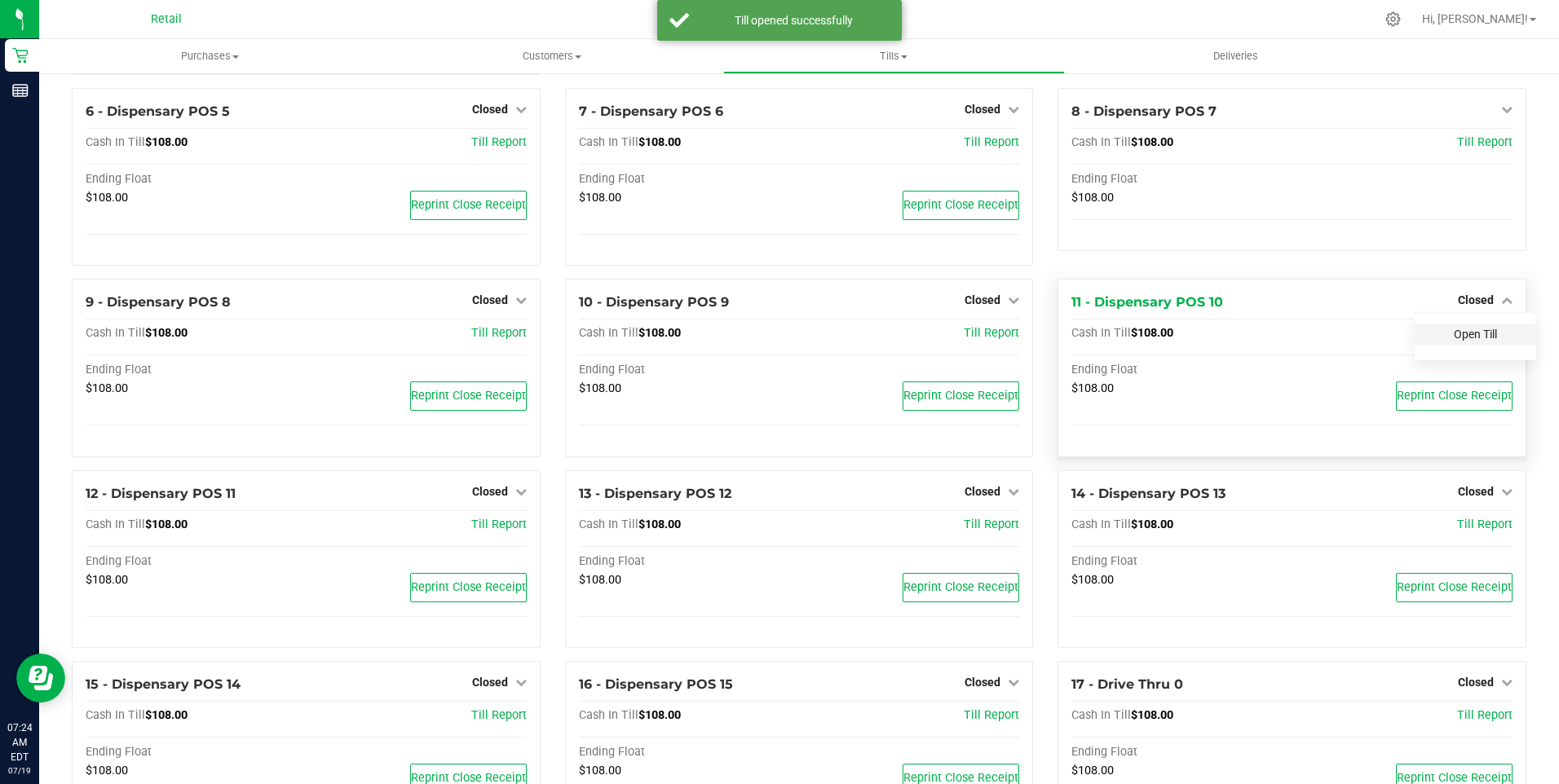 click on "Open Till" at bounding box center [1475, 334] 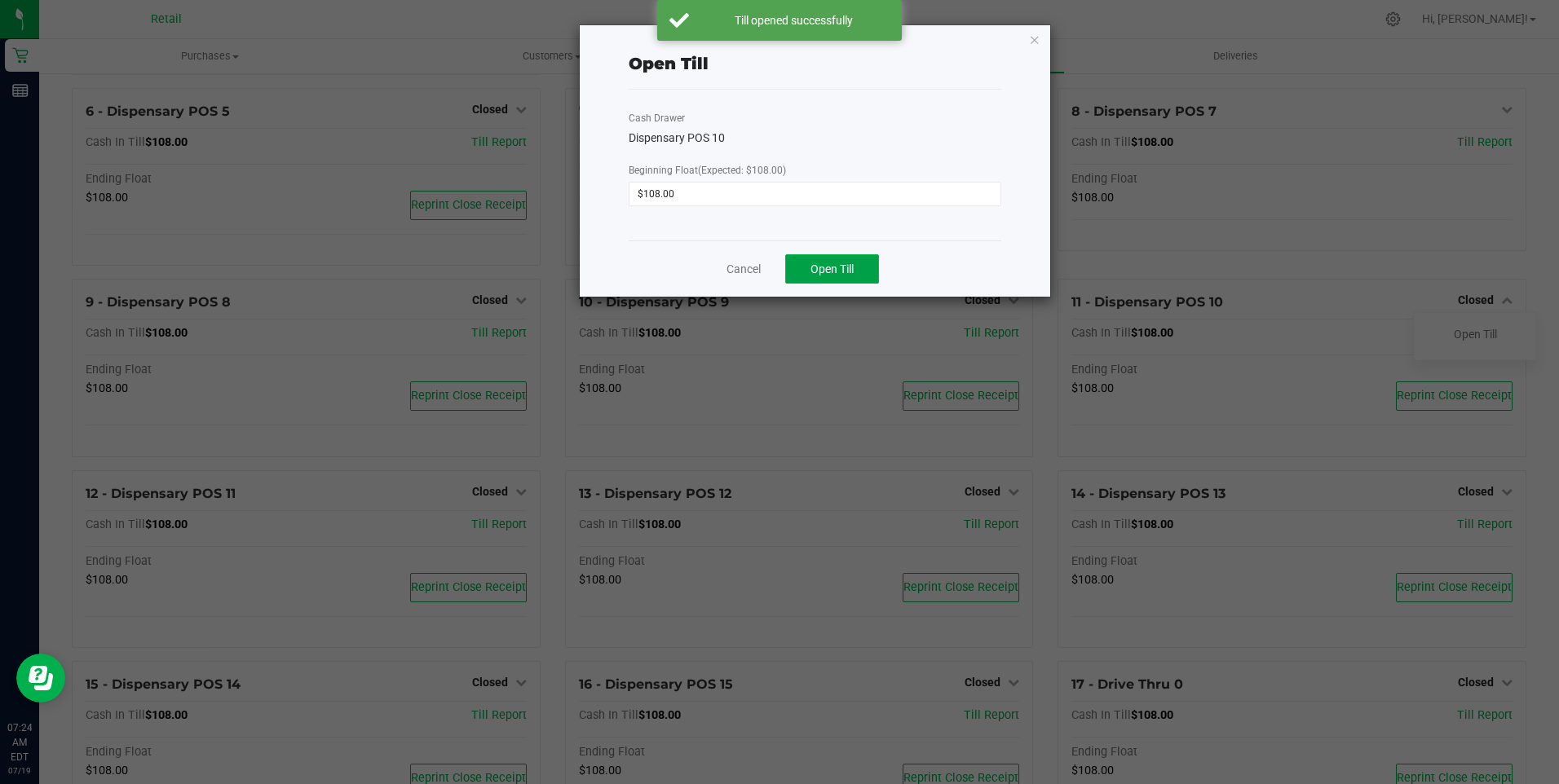 click on "Open Till" 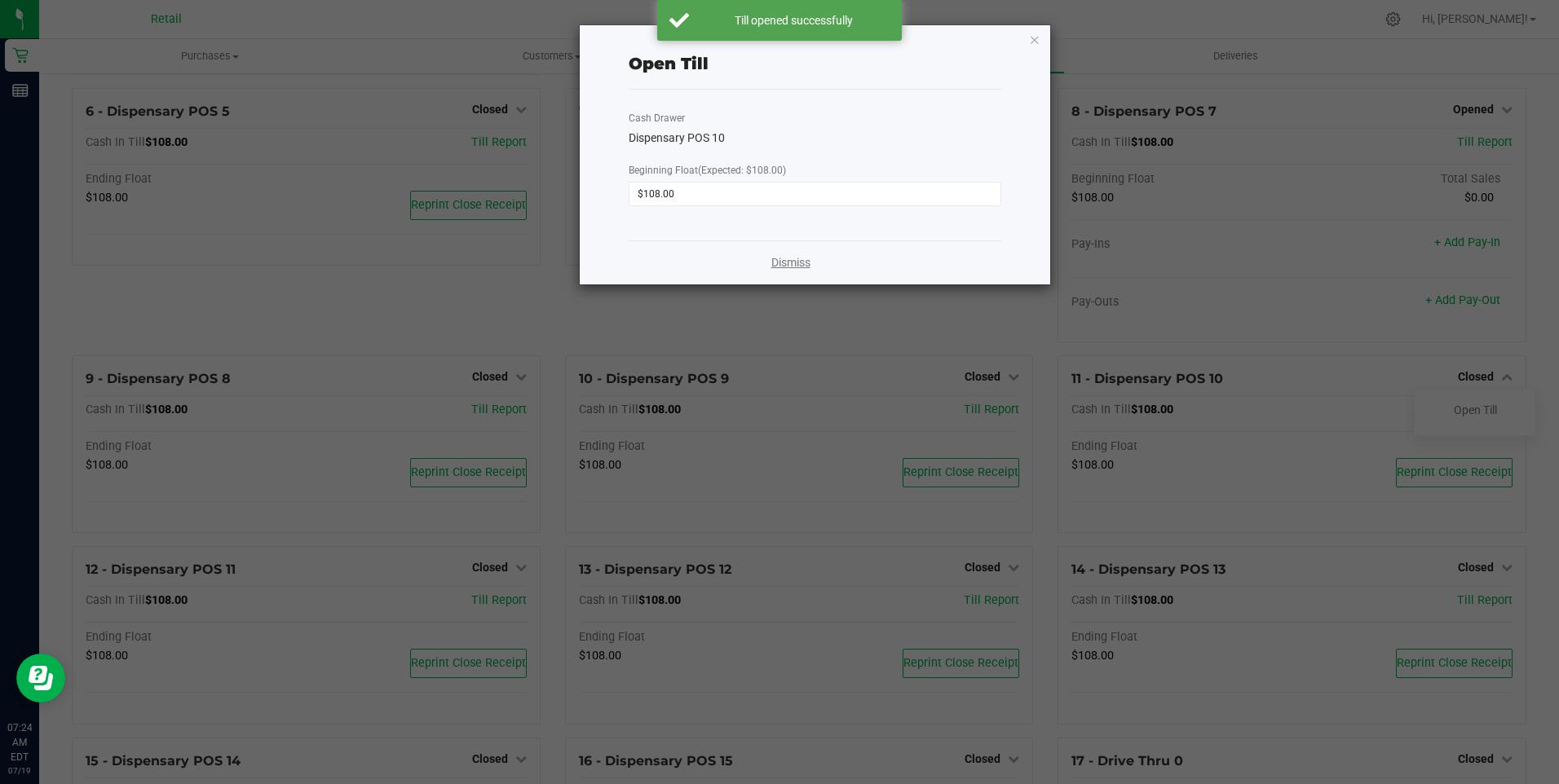 click on "Dismiss" 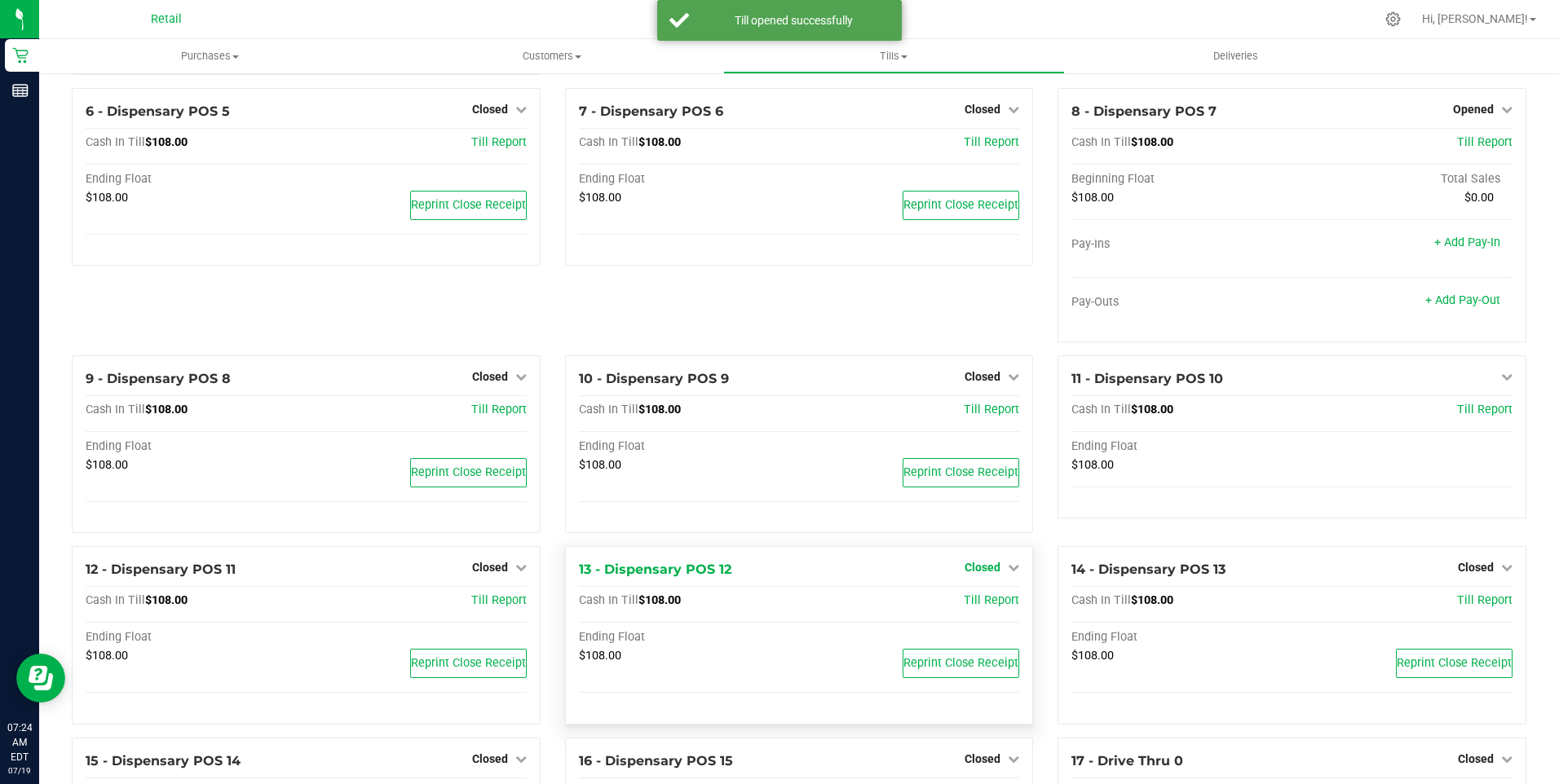 click on "Closed" at bounding box center (983, 567) 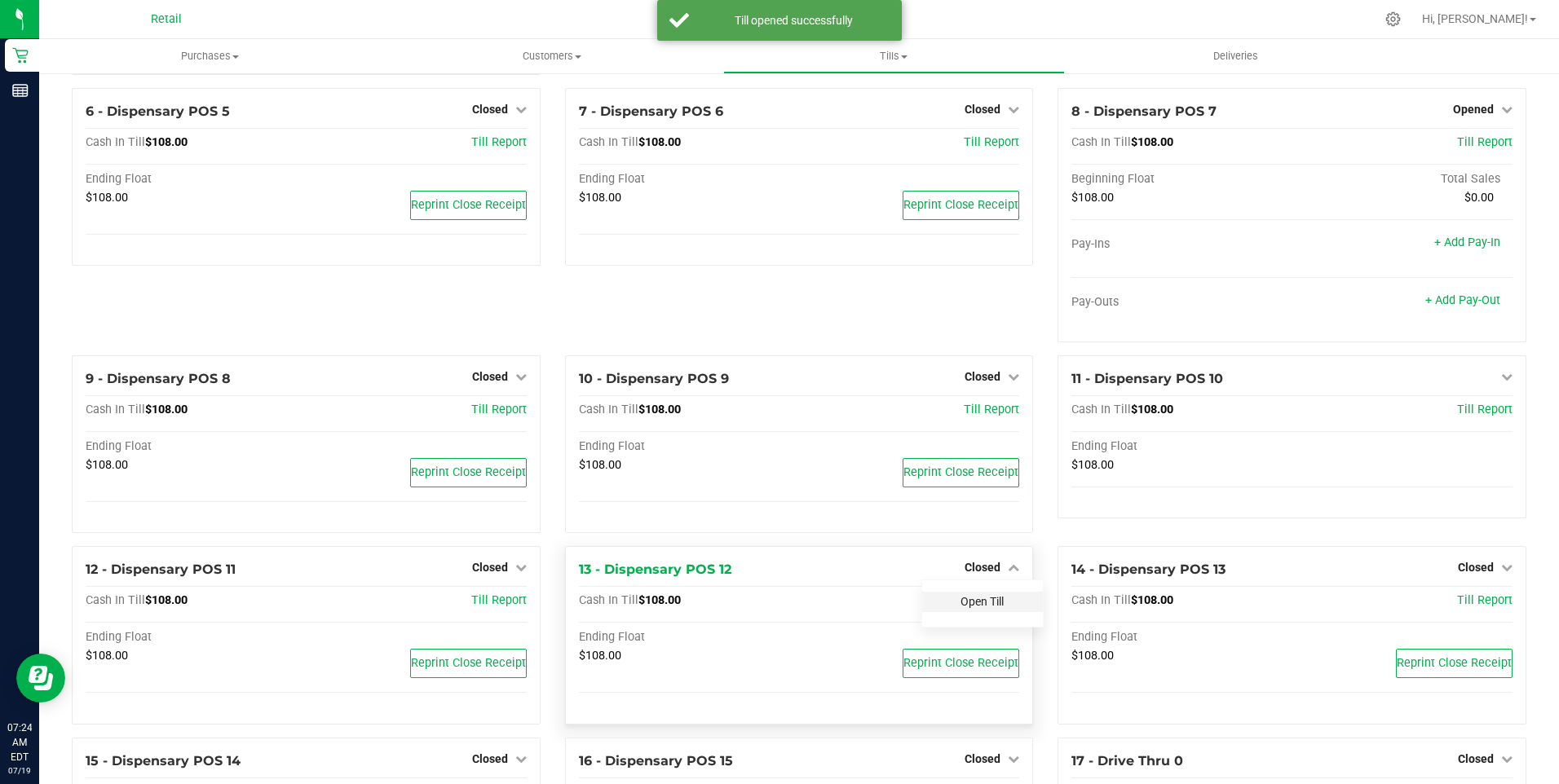 click on "Open Till" at bounding box center [982, 601] 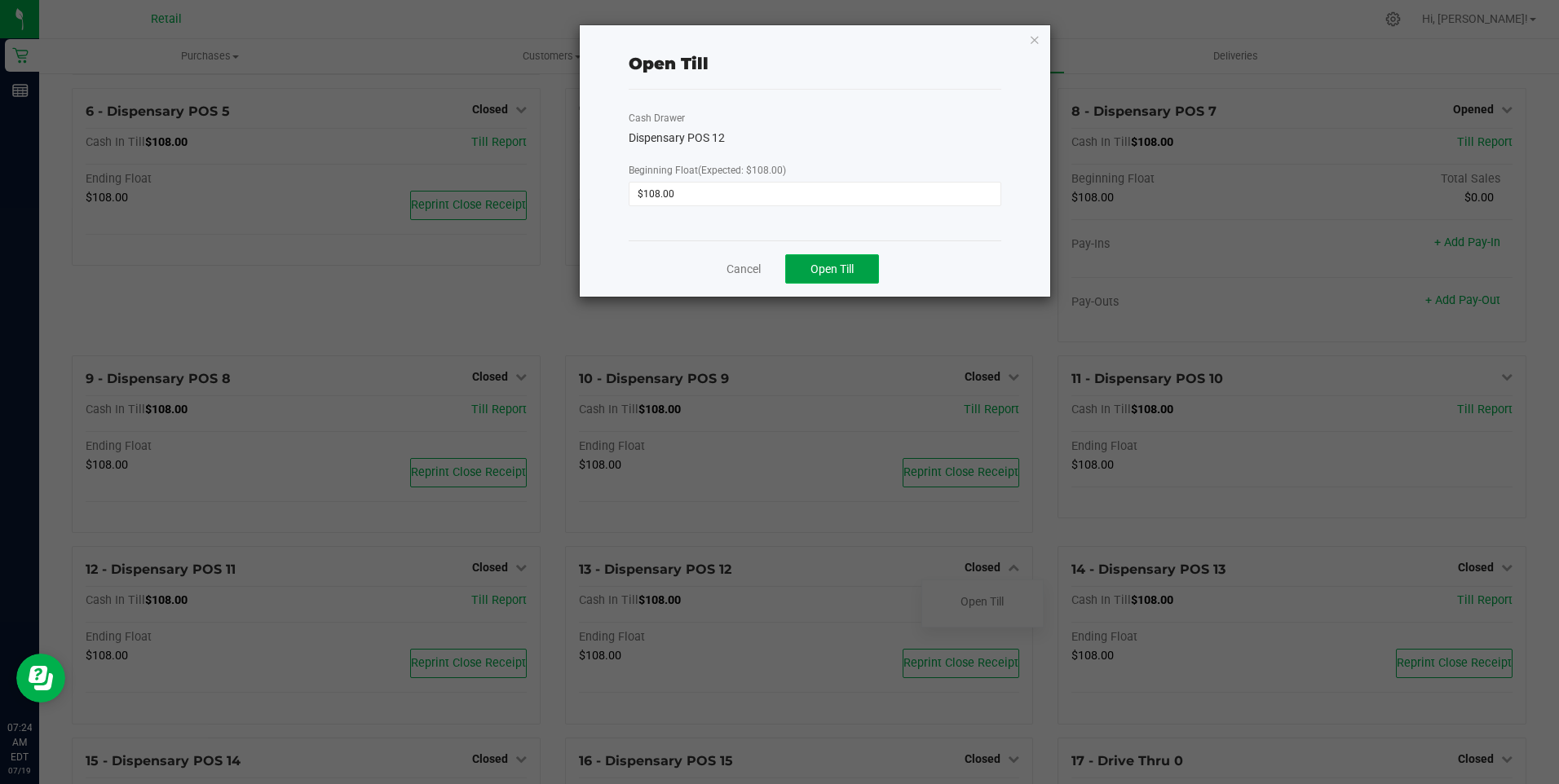 click on "Open Till" 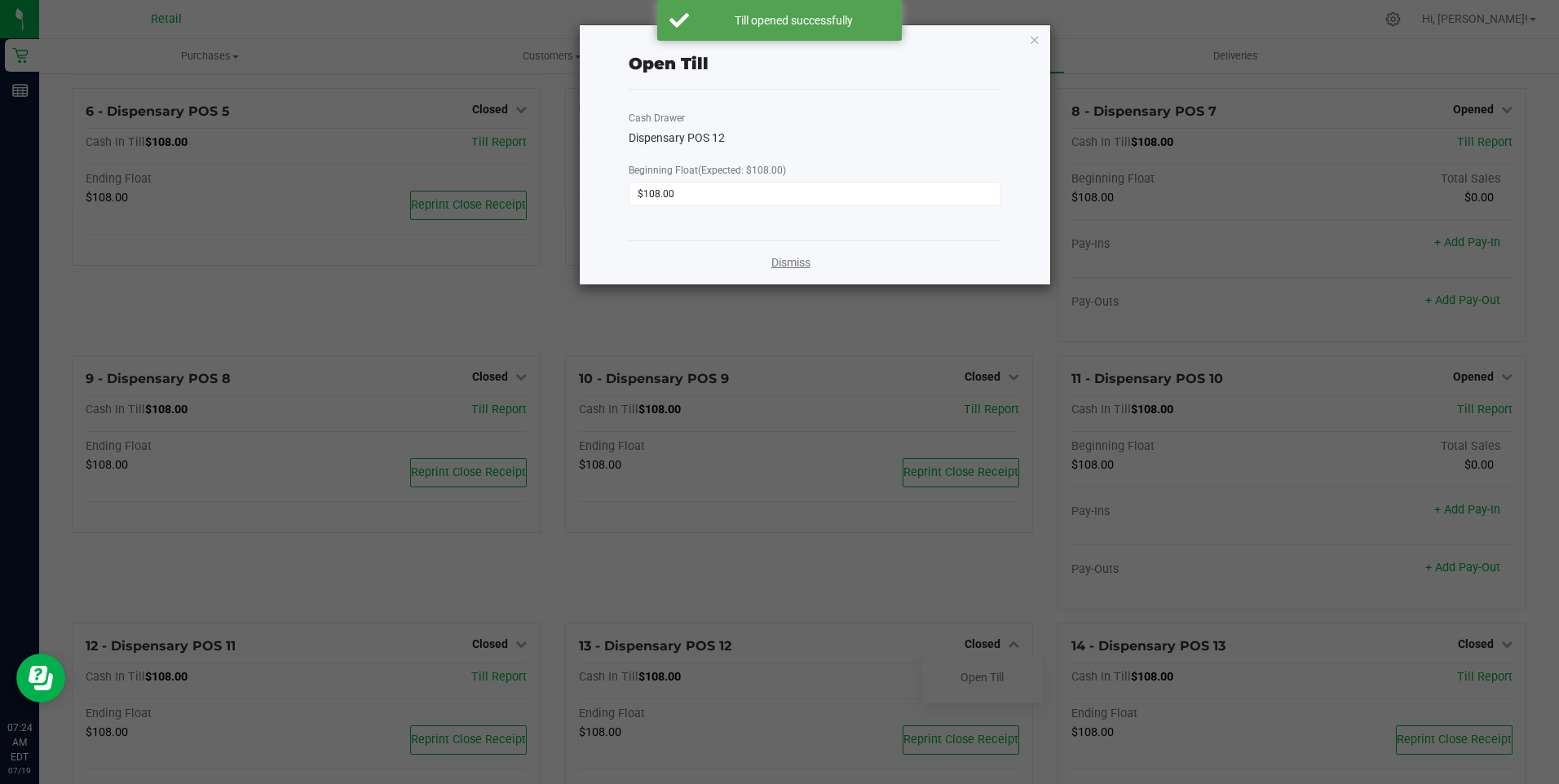 click on "Dismiss" 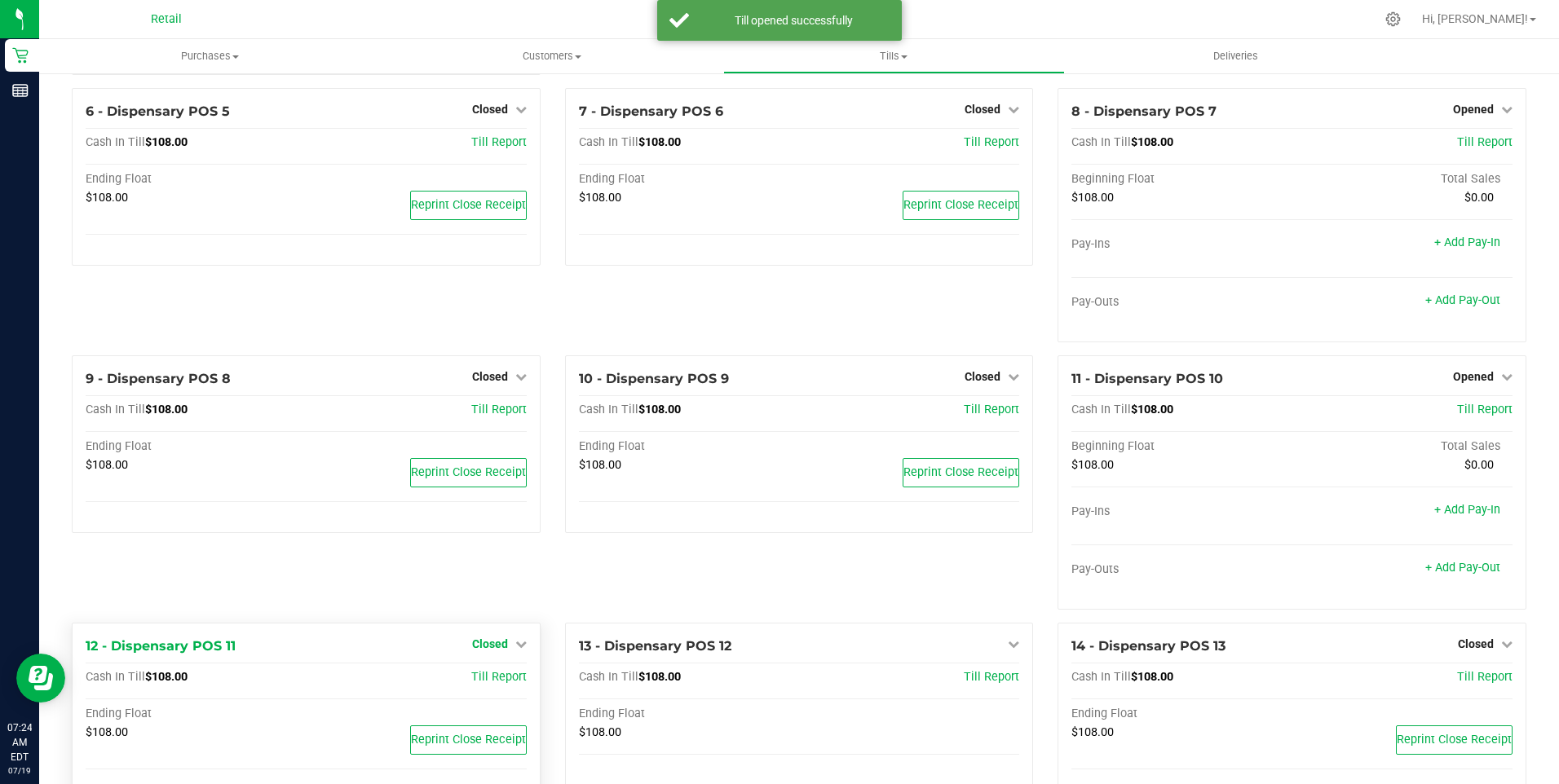click on "Closed" at bounding box center [490, 644] 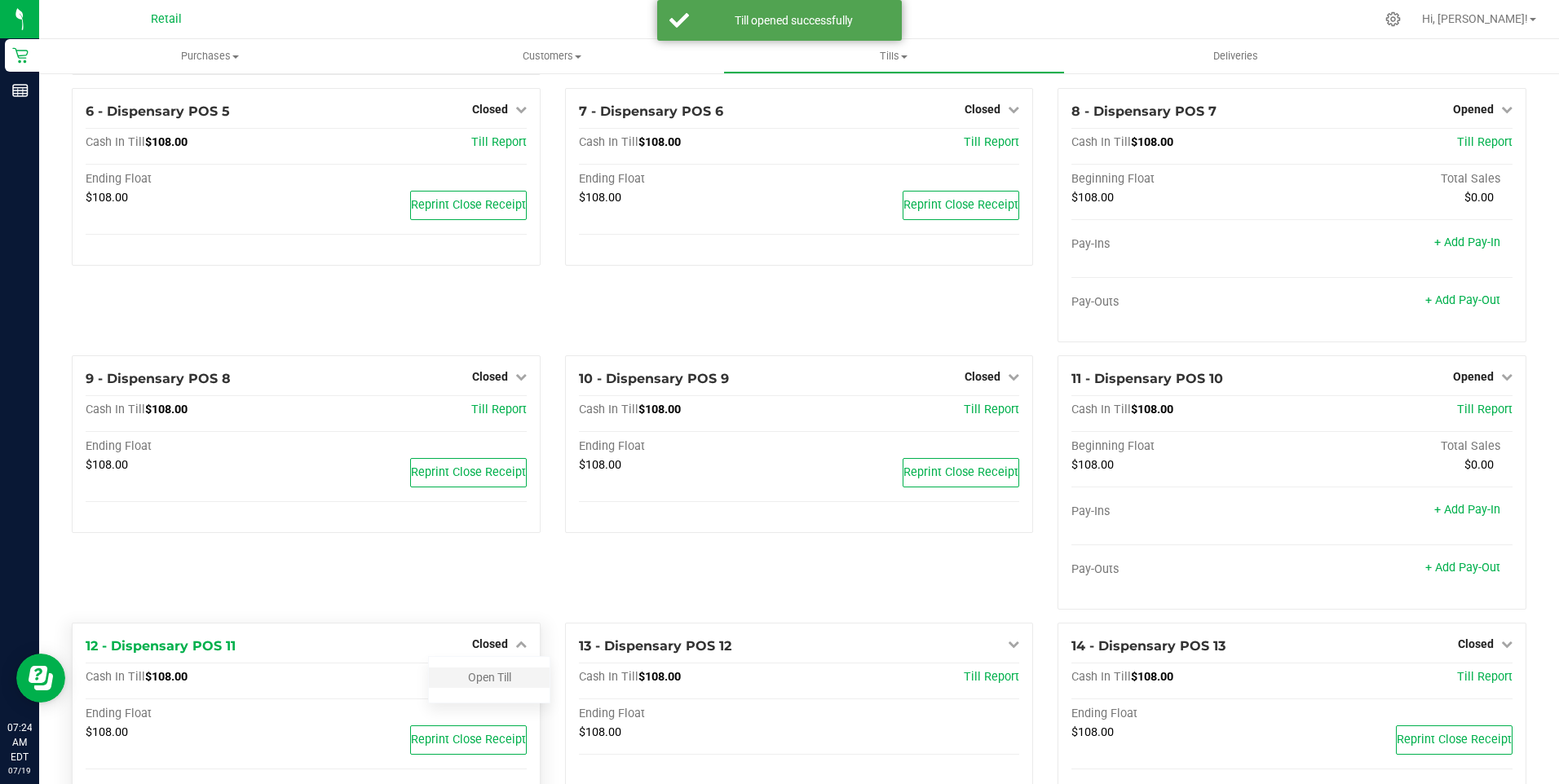 click on "Open Till" at bounding box center [489, 680] 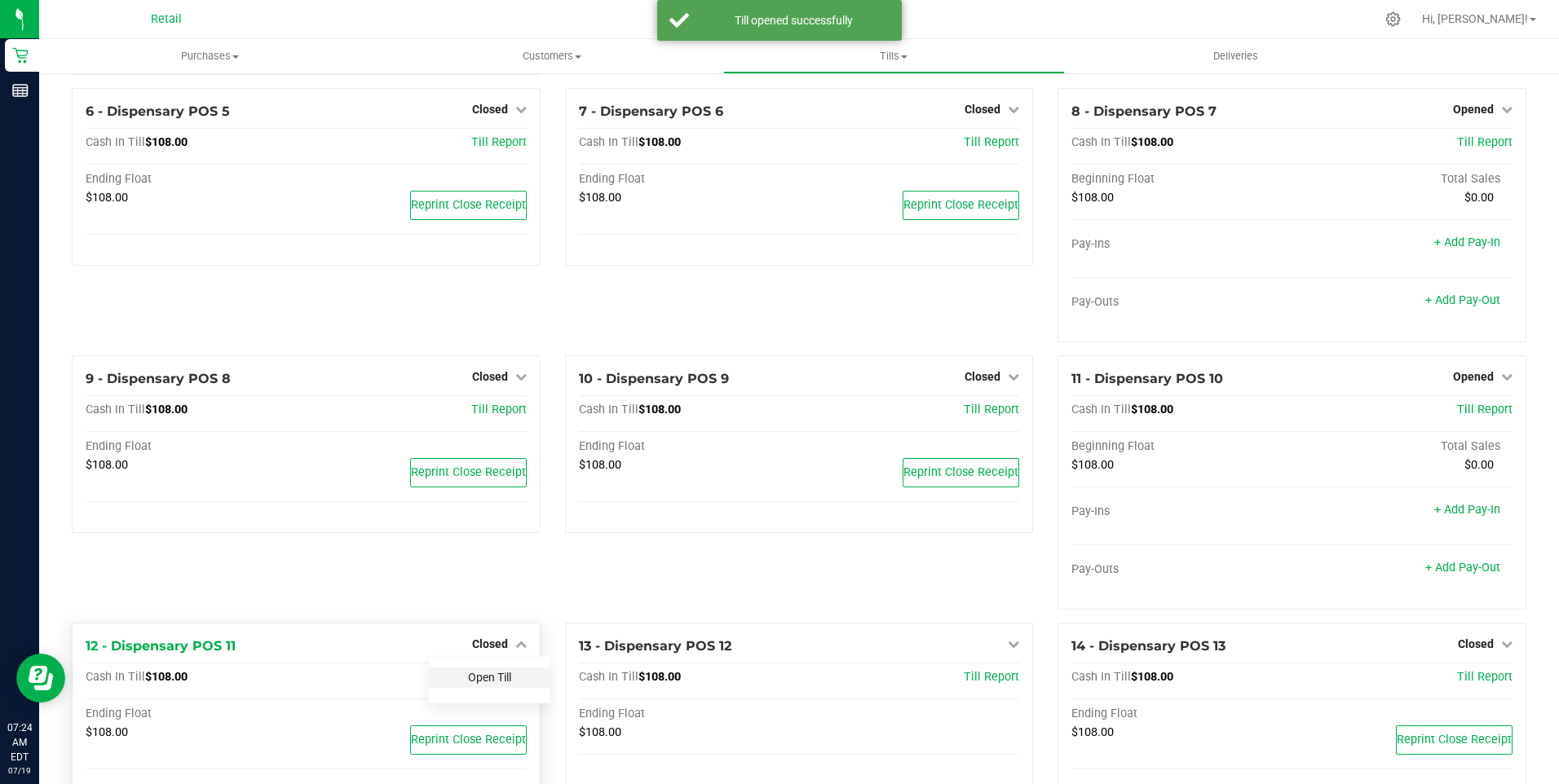click on "Open Till" at bounding box center (489, 677) 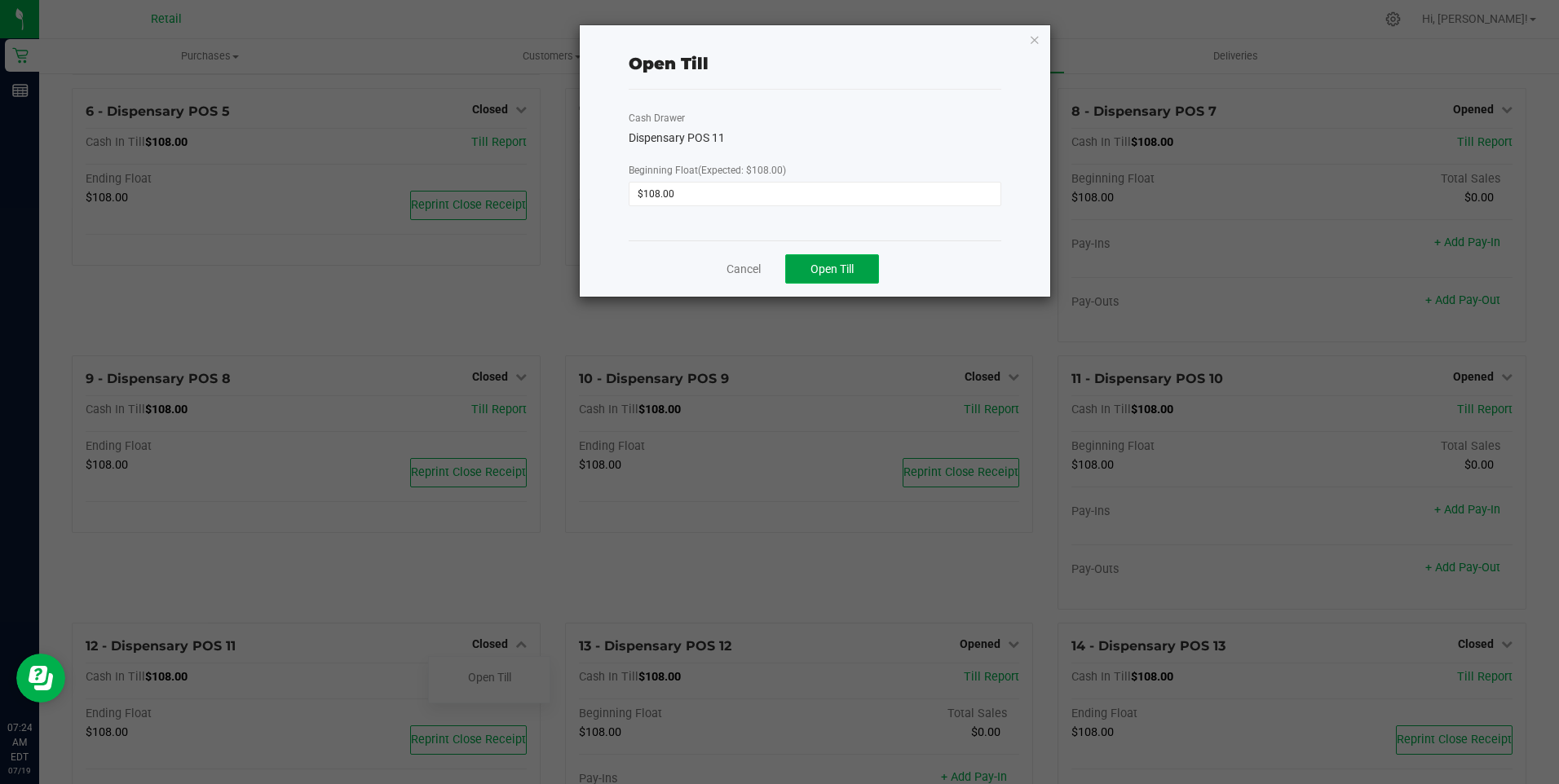 click on "Open Till" 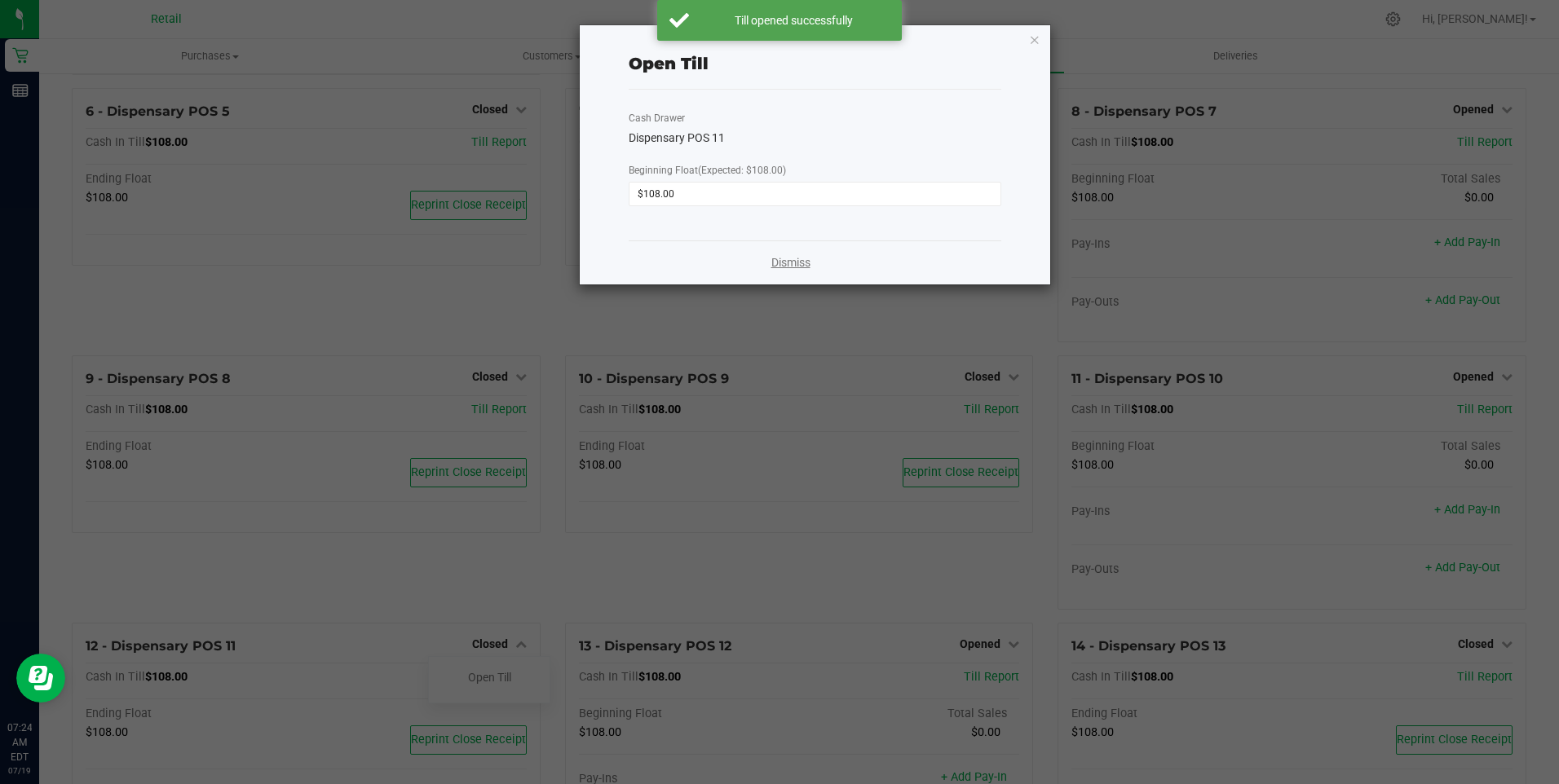click on "Dismiss" 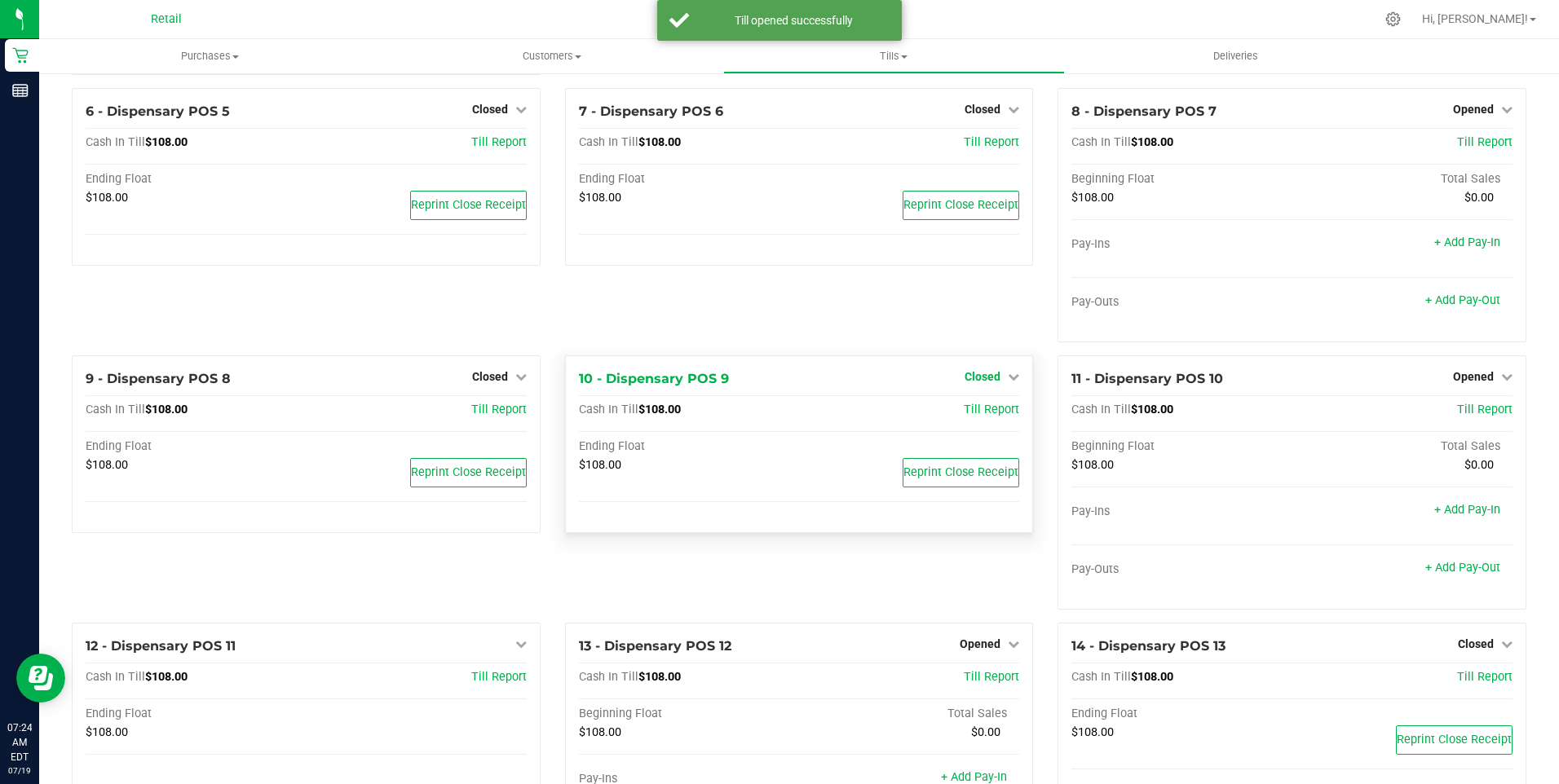 click on "Closed" at bounding box center [983, 377] 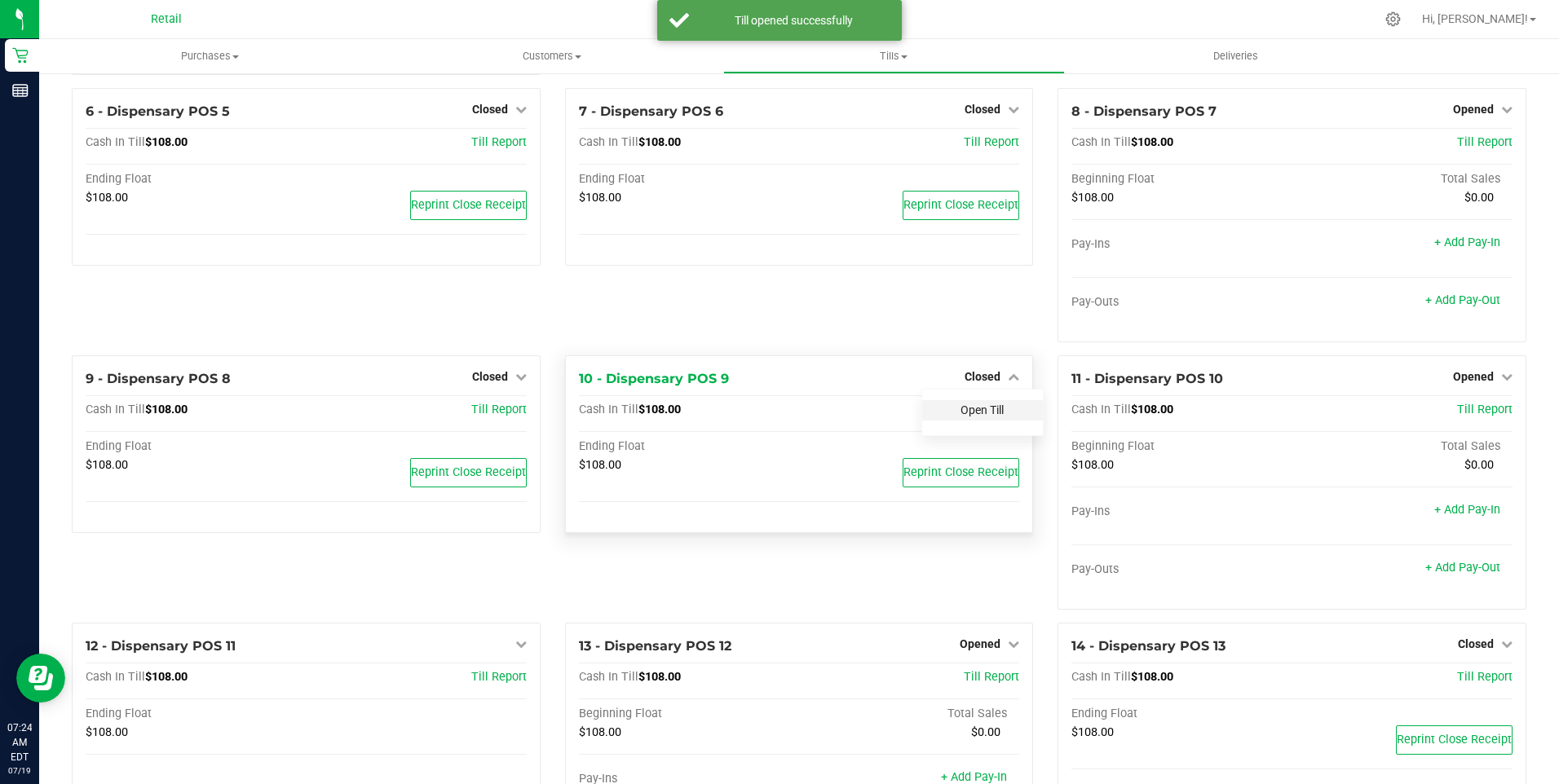 click on "Open Till" at bounding box center [982, 410] 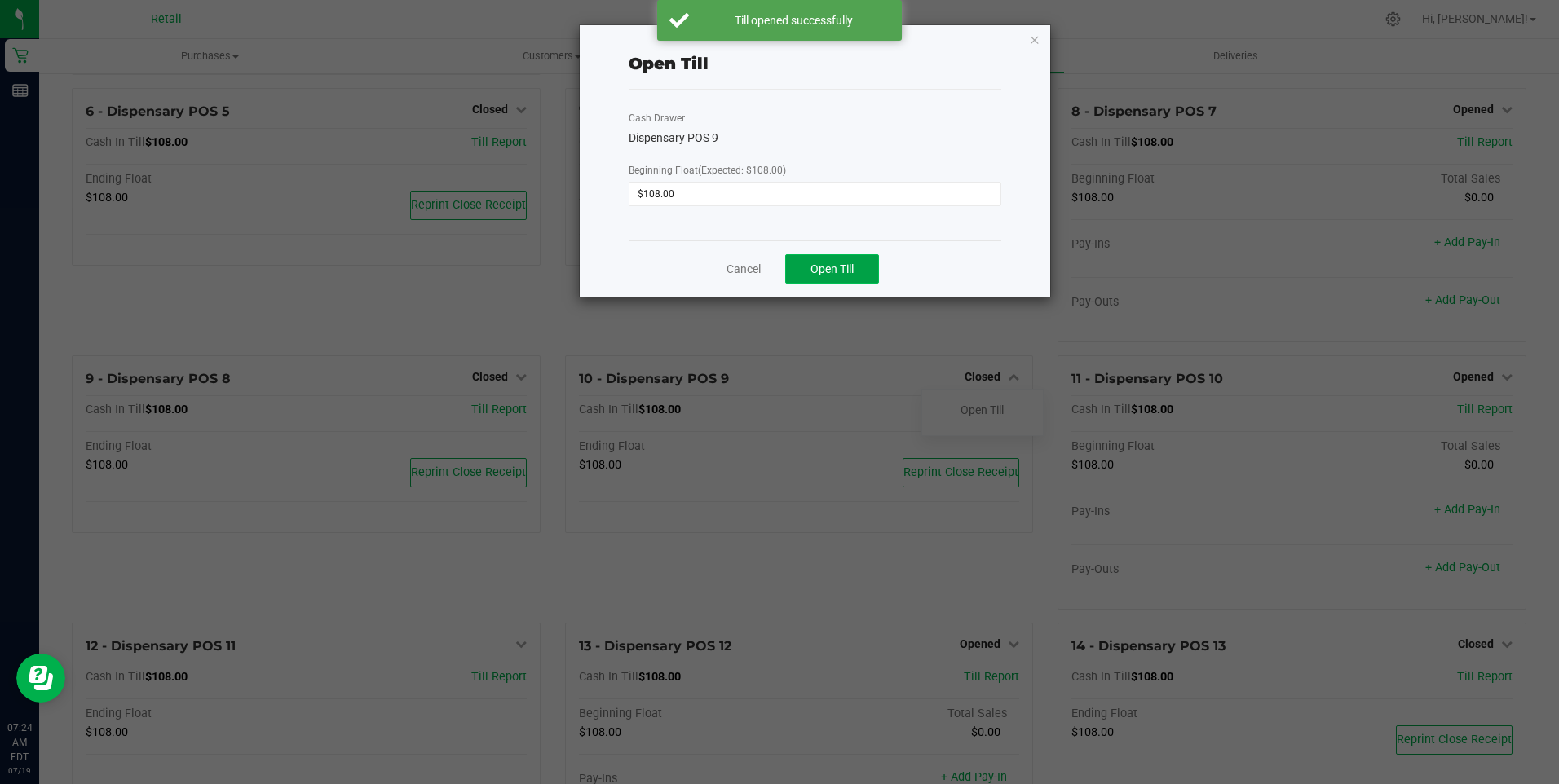 drag, startPoint x: 828, startPoint y: 268, endPoint x: 833, endPoint y: 275, distance: 8.602325 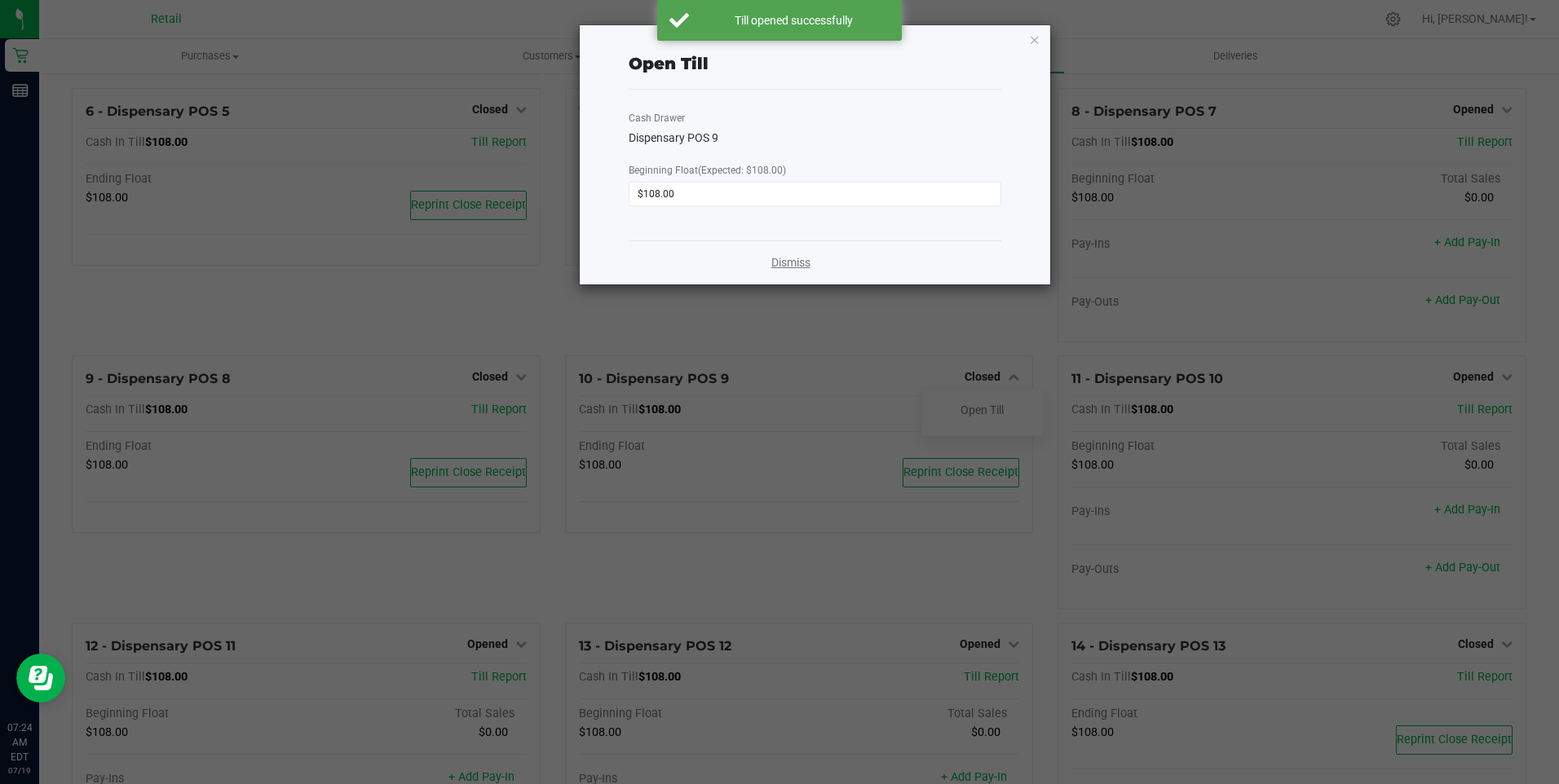 click on "Dismiss" 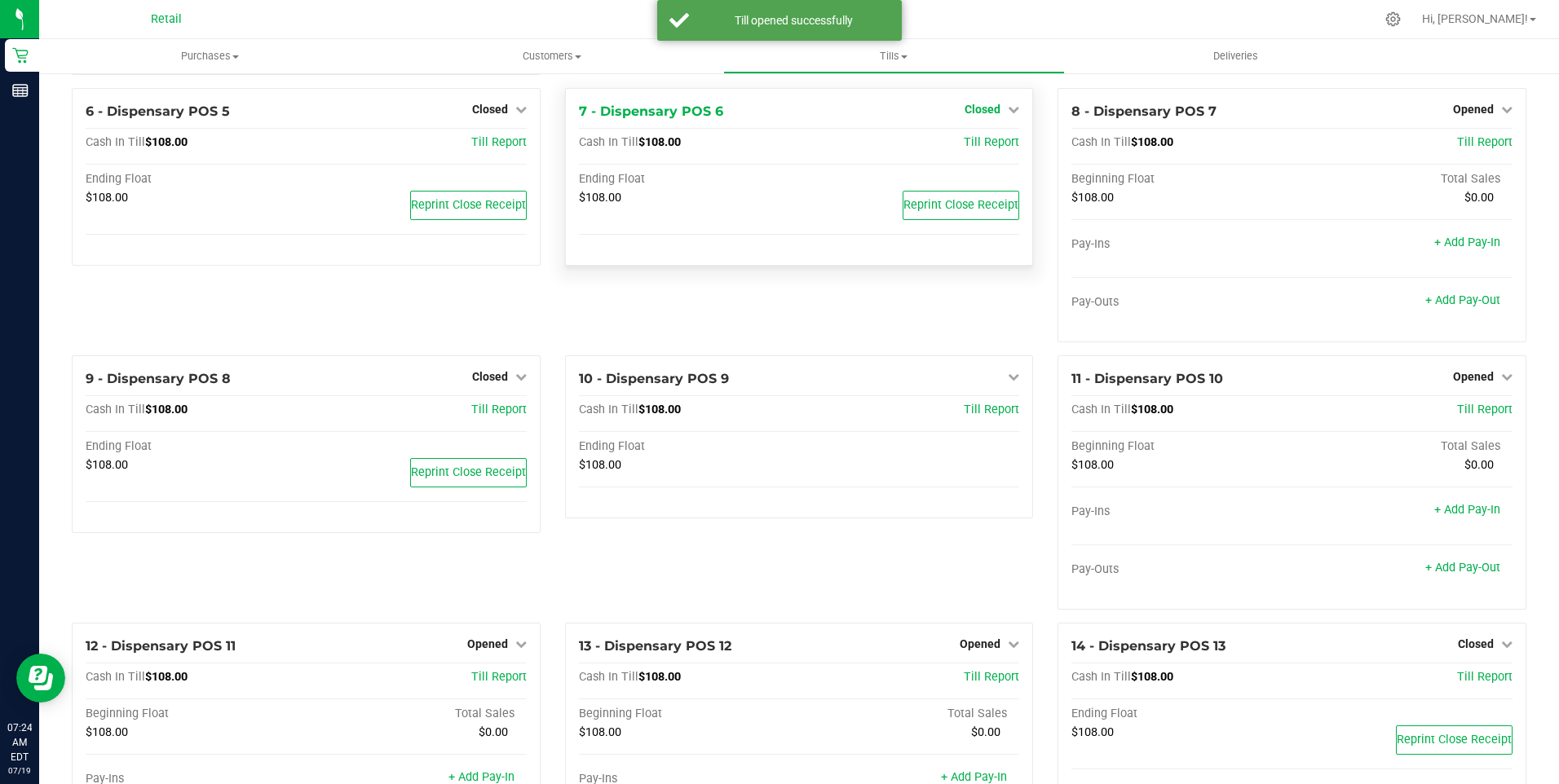 click on "Closed" at bounding box center [983, 109] 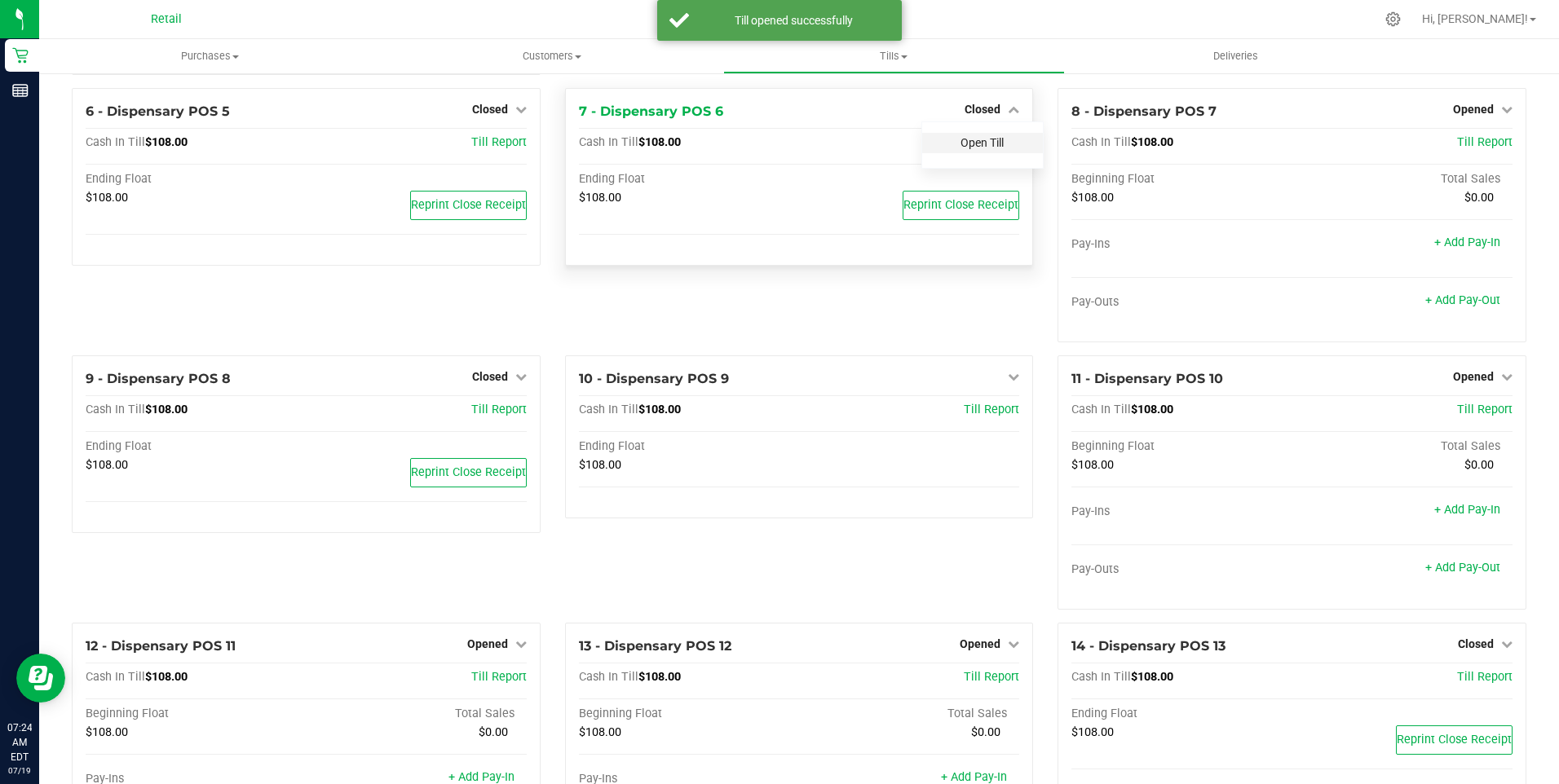 click on "Open Till" at bounding box center [982, 143] 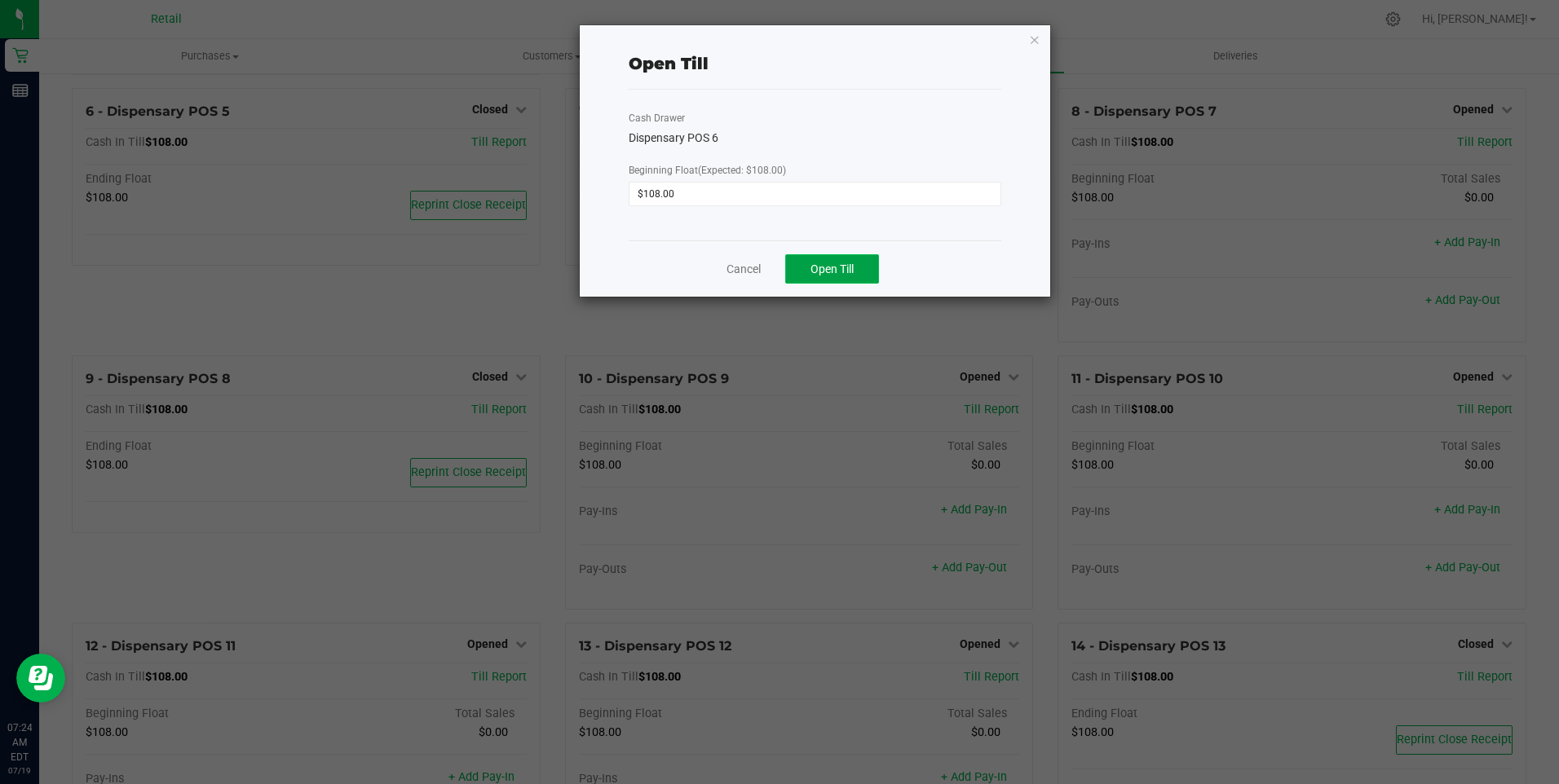 click on "Open Till" 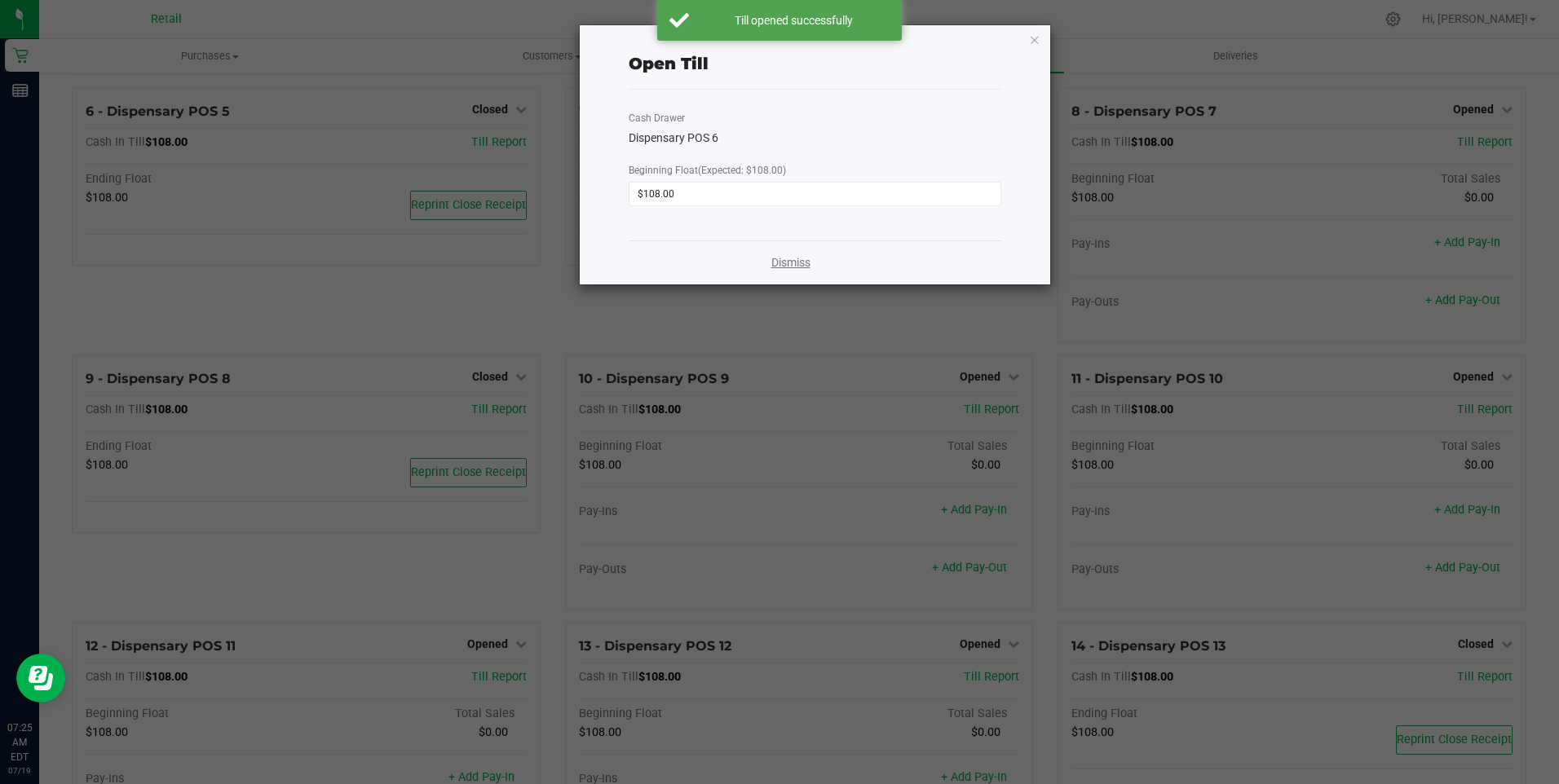 click on "Dismiss" 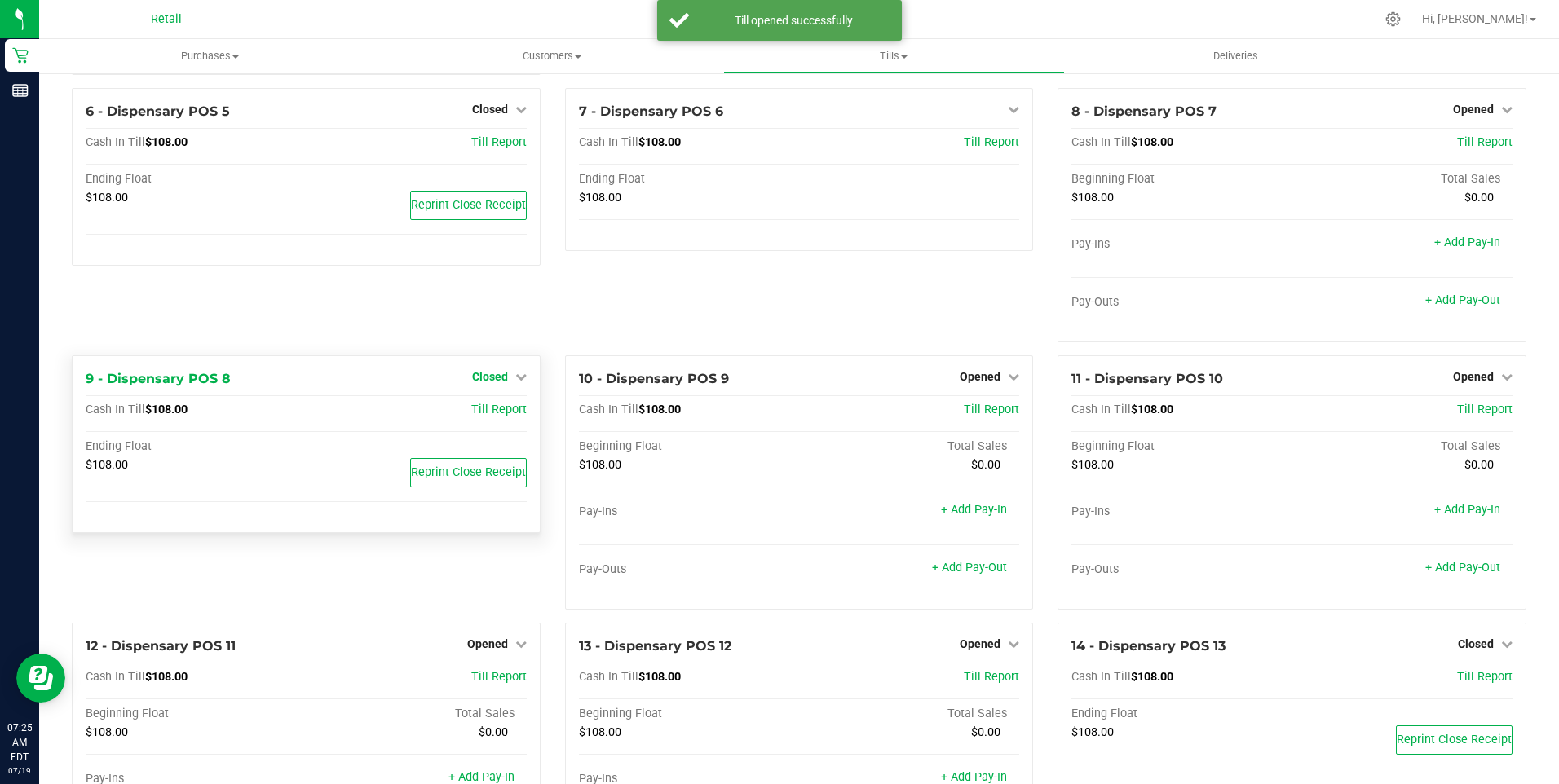 click on "Closed" at bounding box center [490, 377] 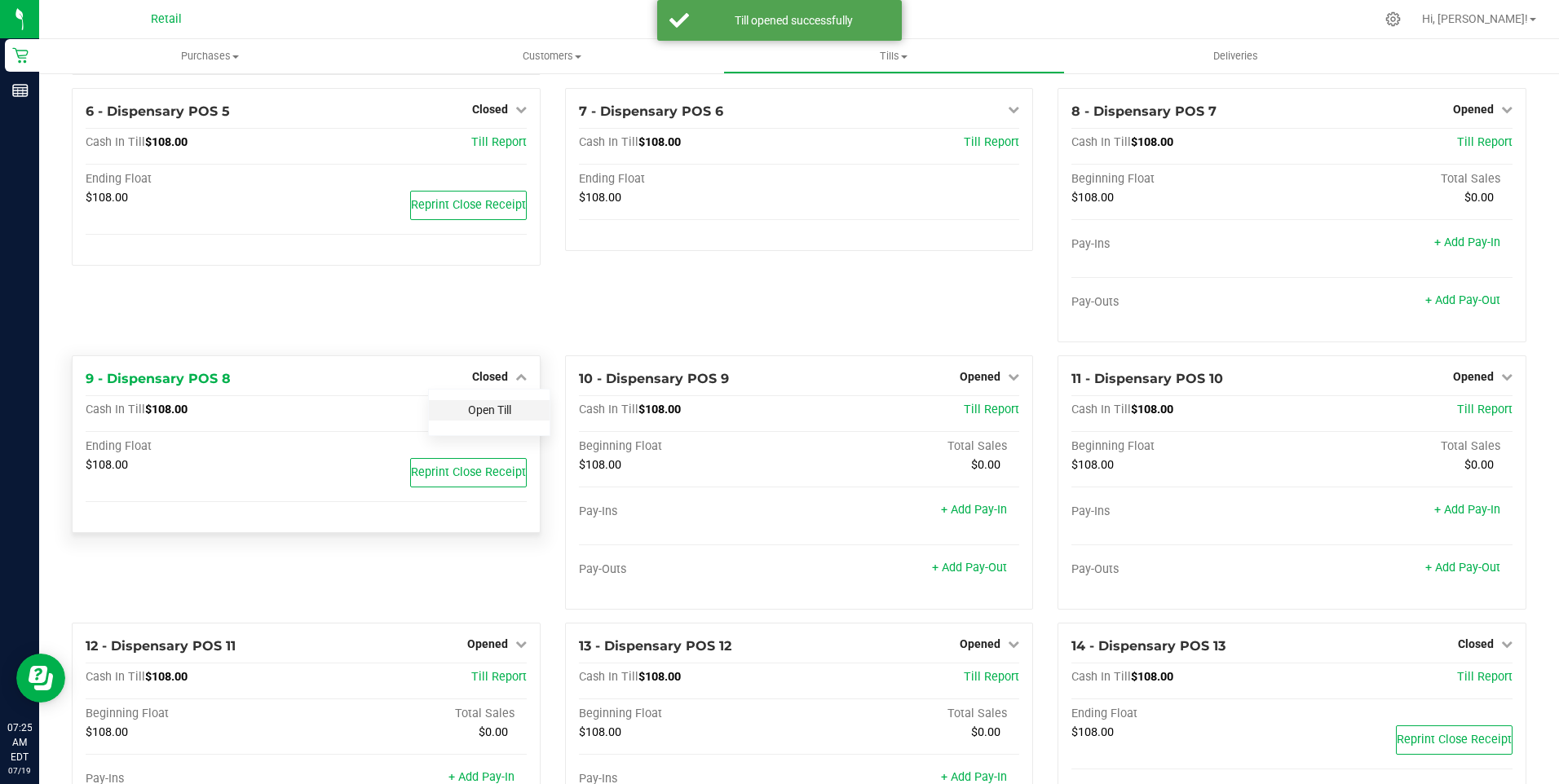 click on "Open Till" at bounding box center [489, 410] 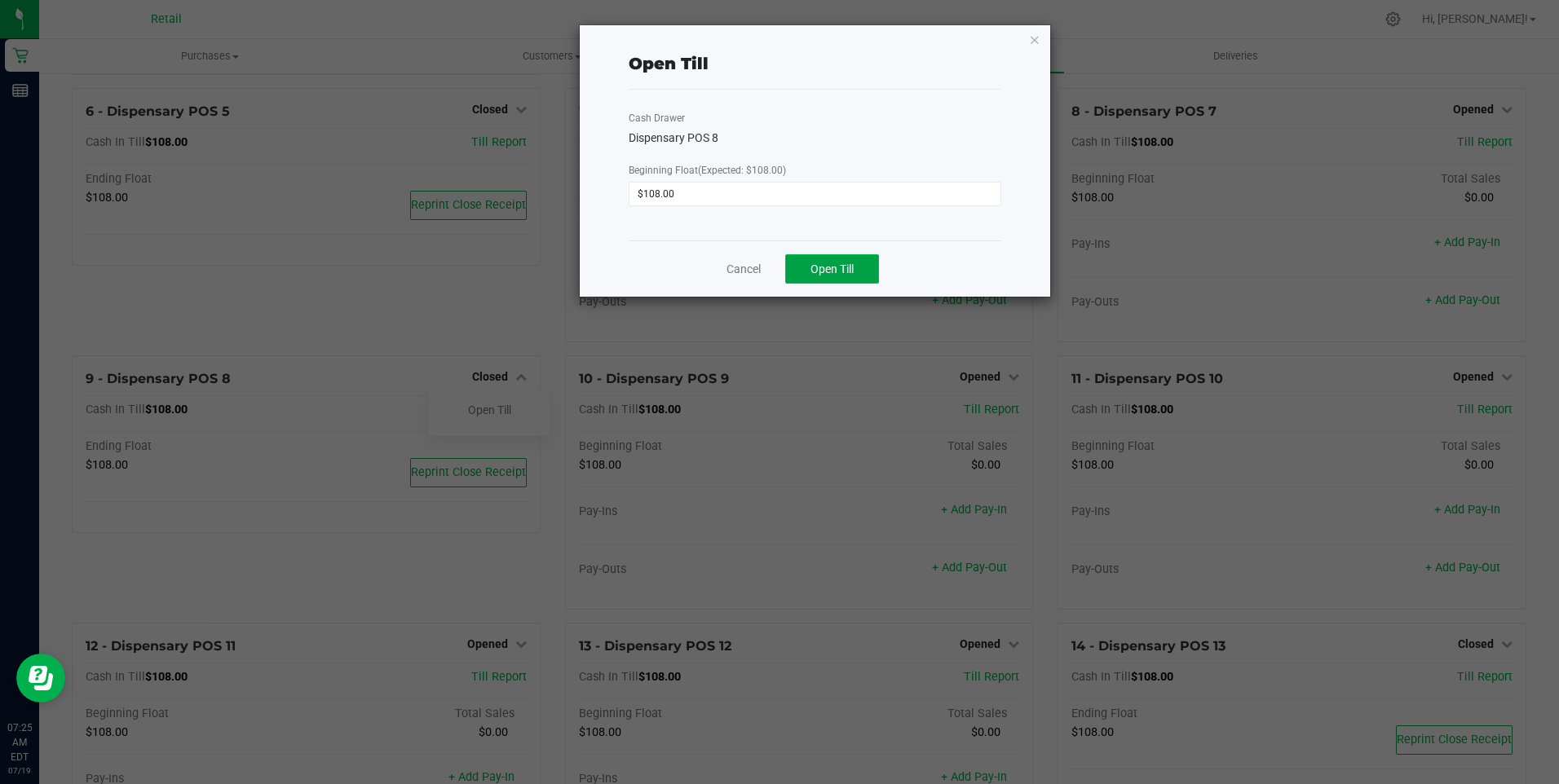 click on "Open Till" 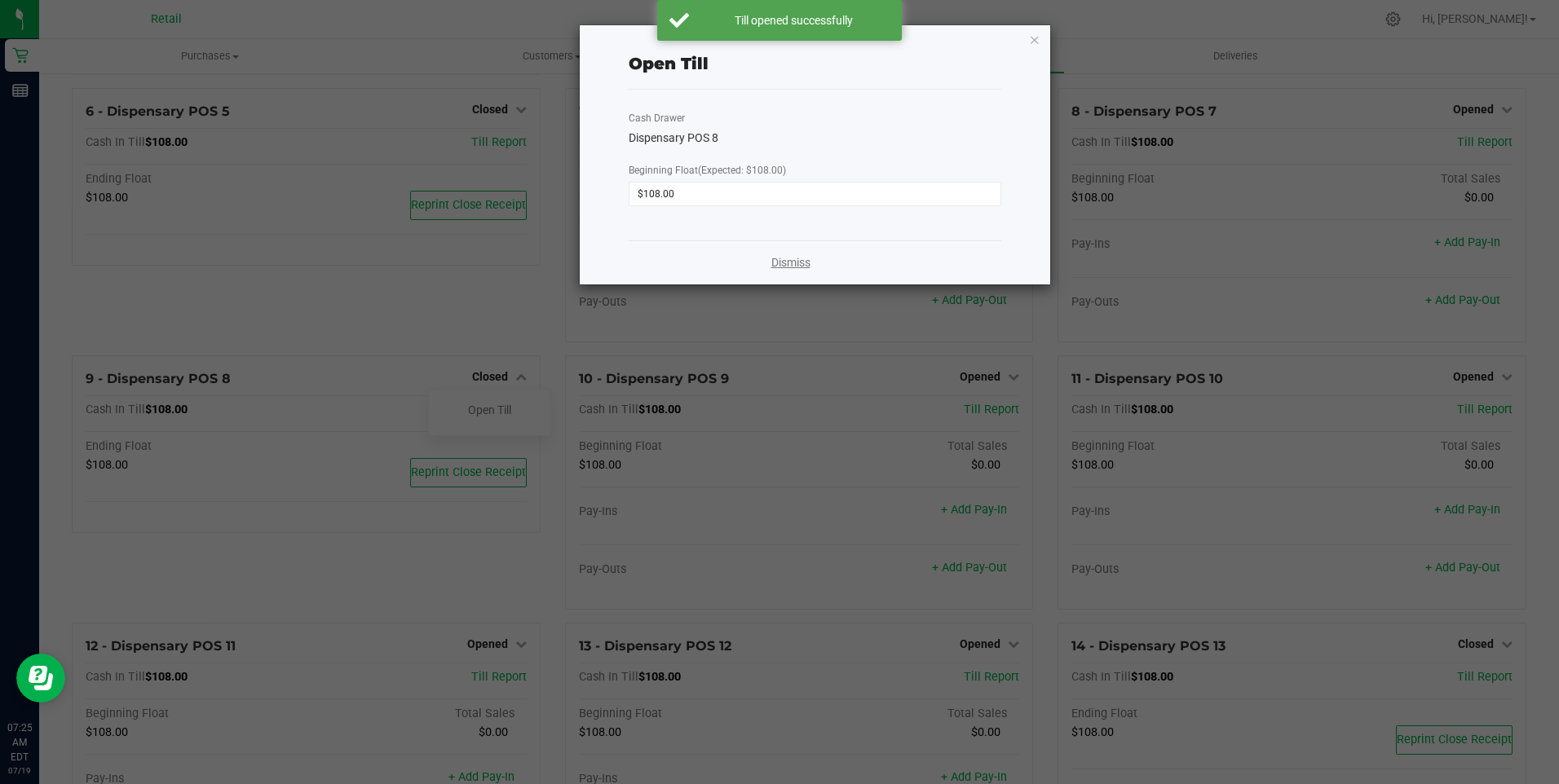 click on "Dismiss" 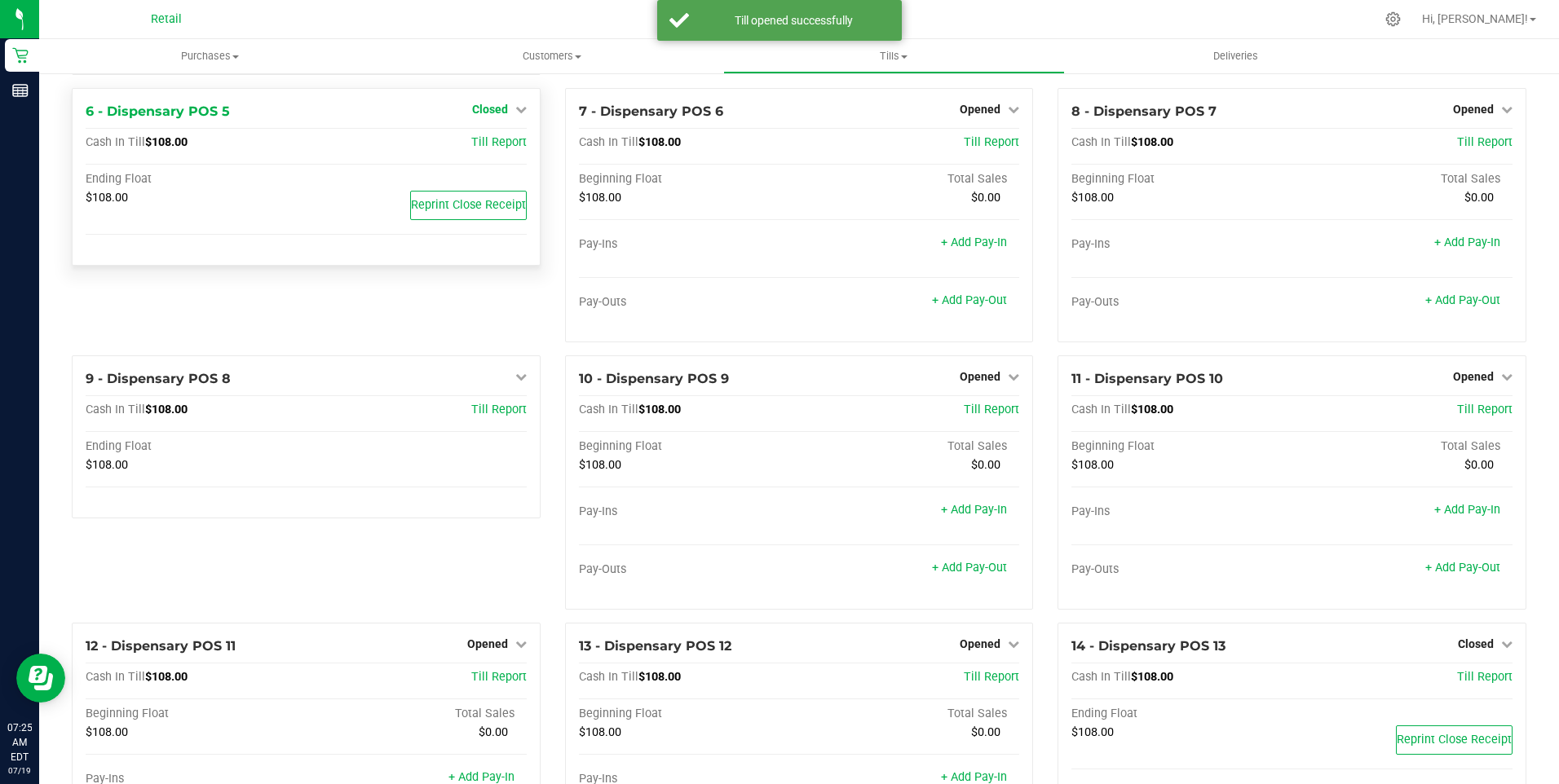 click on "Closed" at bounding box center (490, 109) 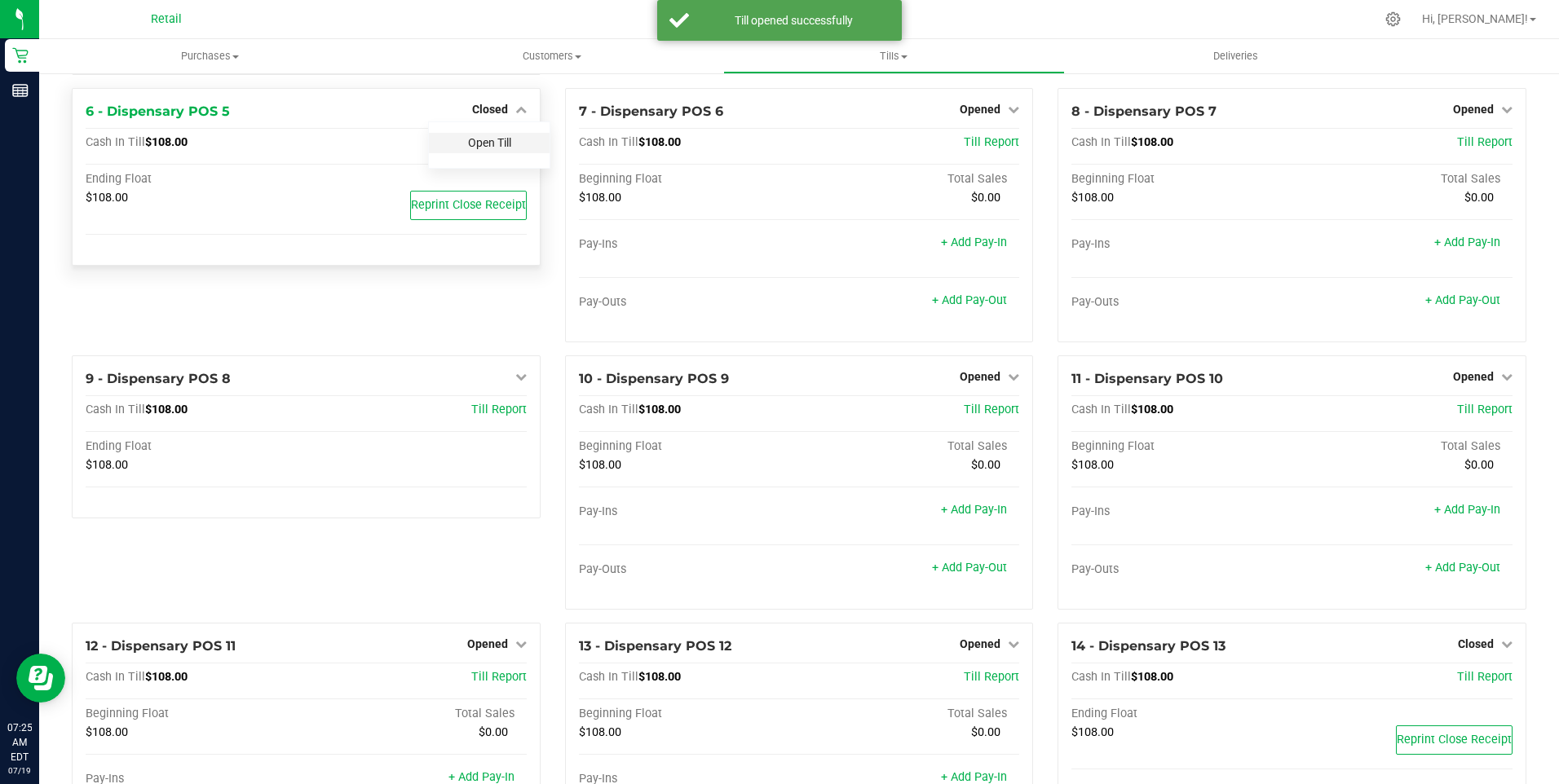 click on "Open Till" at bounding box center (489, 143) 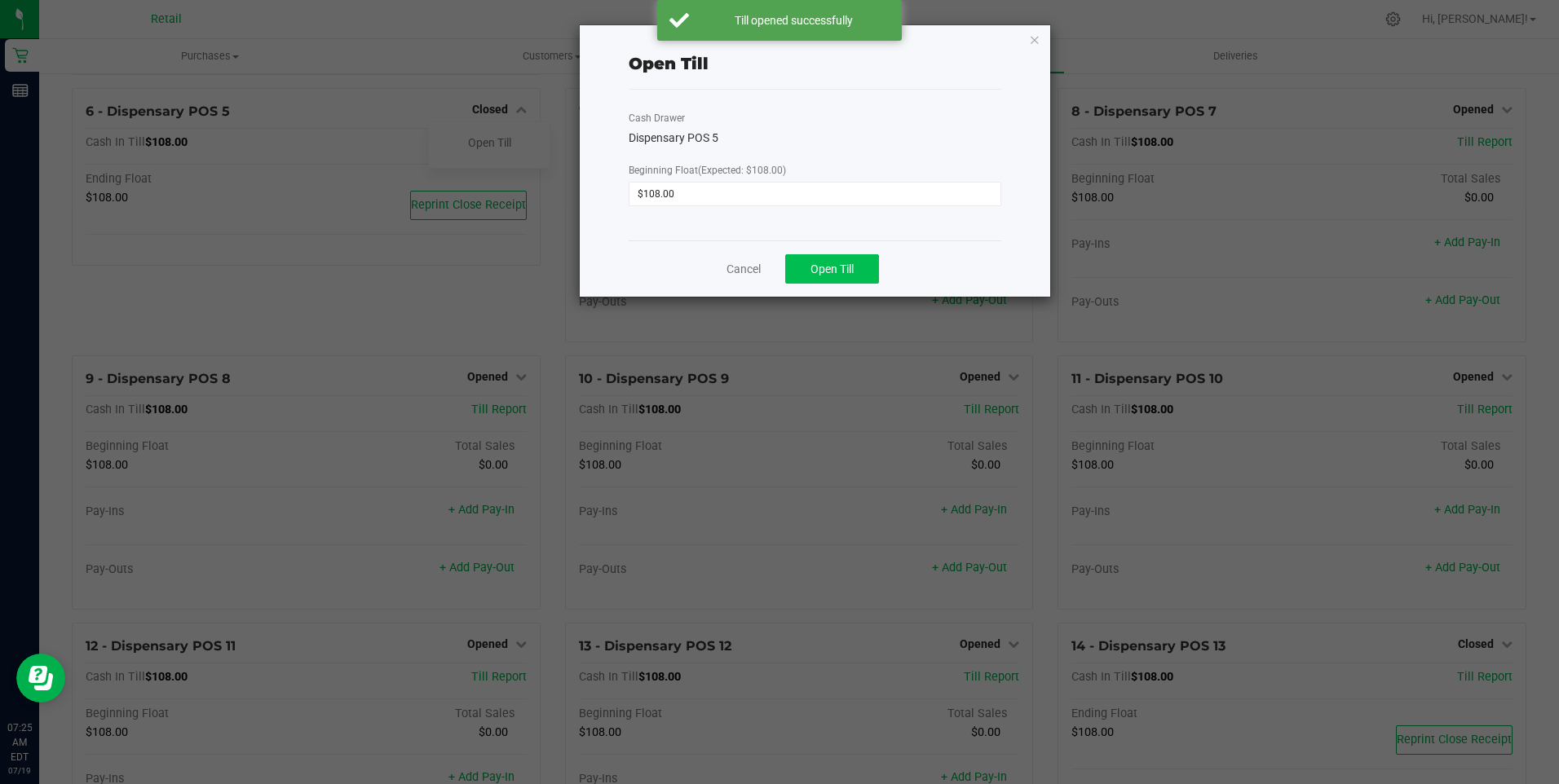 drag, startPoint x: 824, startPoint y: 284, endPoint x: 816, endPoint y: 277, distance: 10.630146 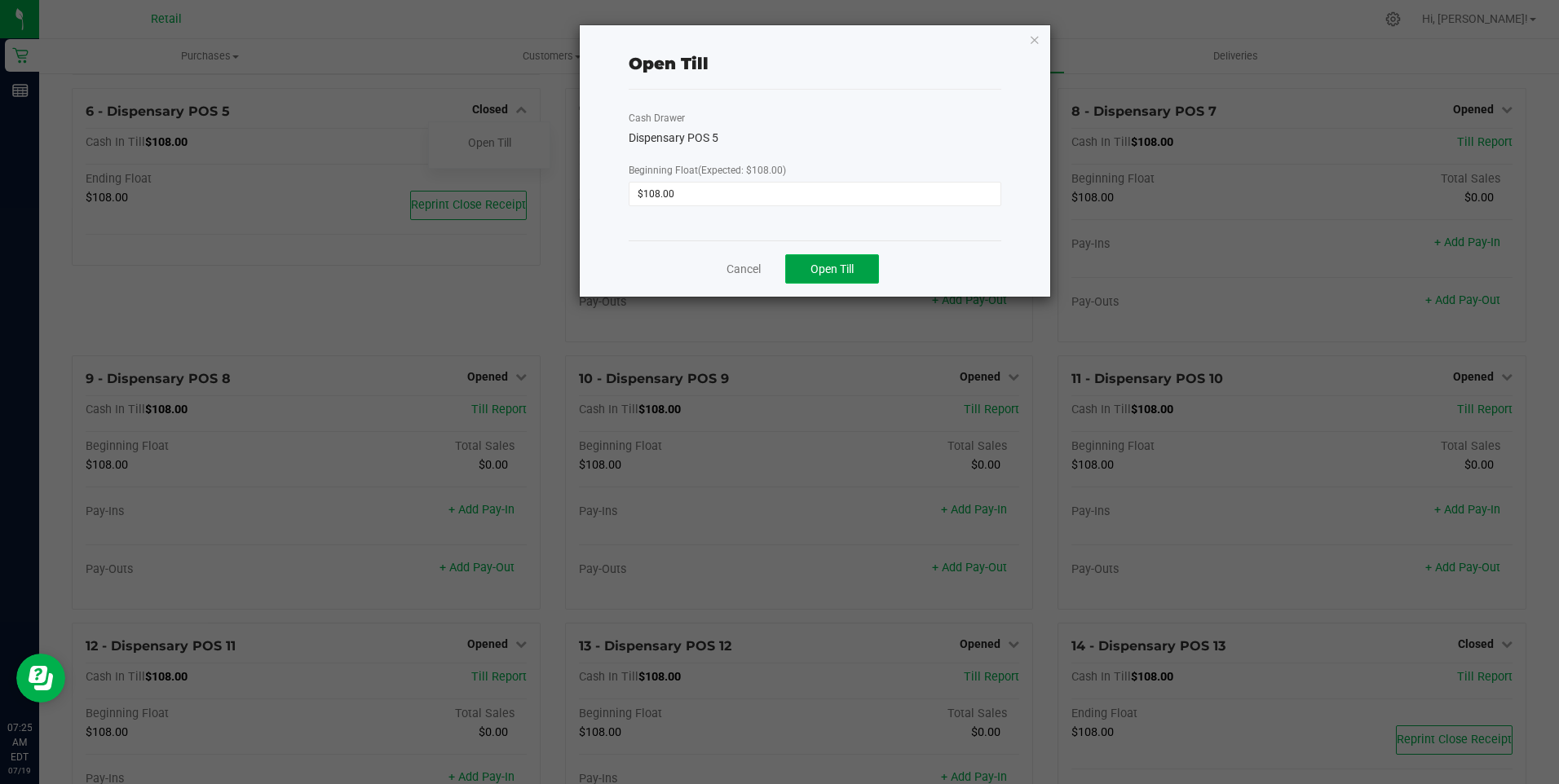 click on "Open Till" 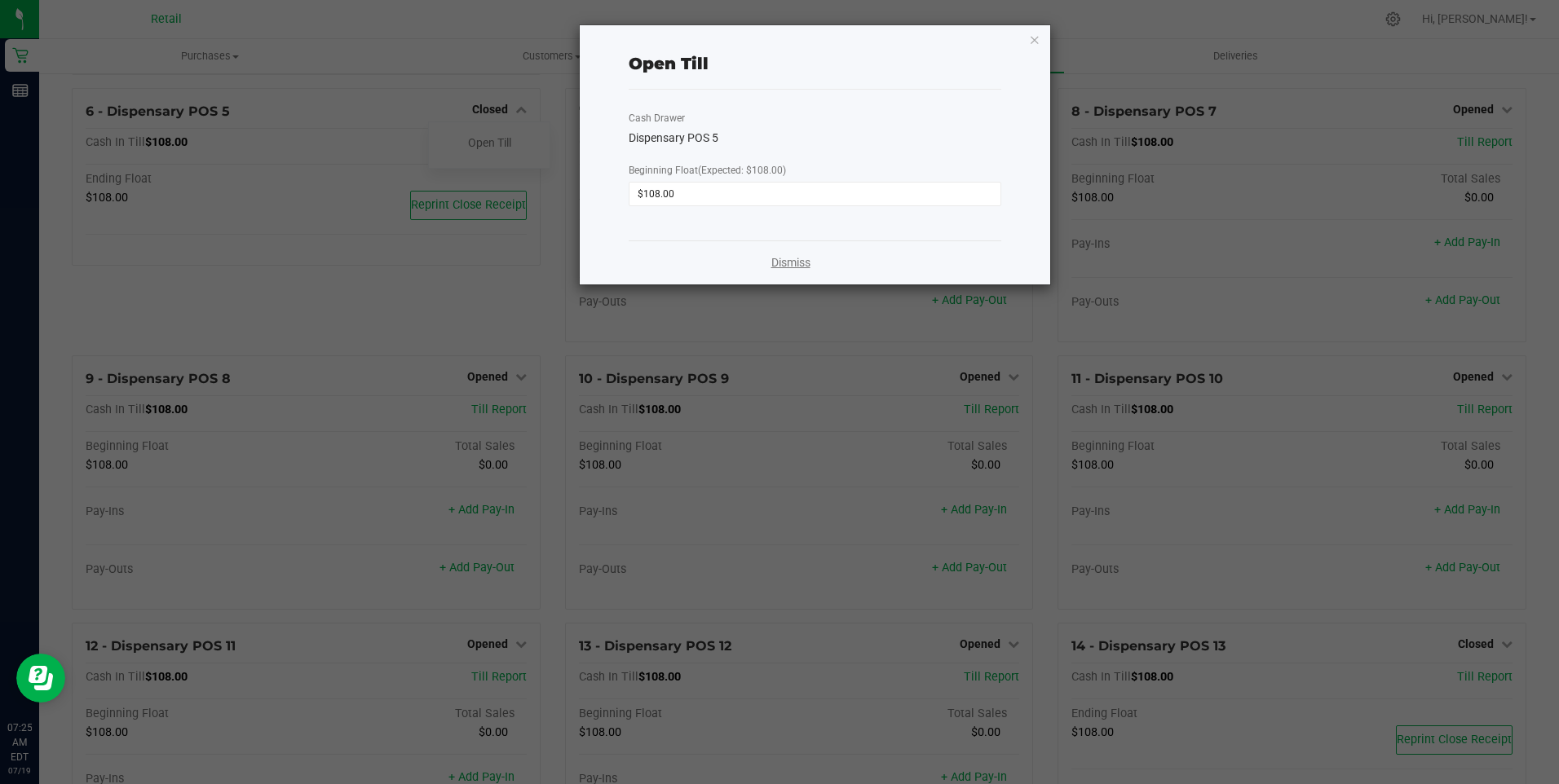 click on "Dismiss" 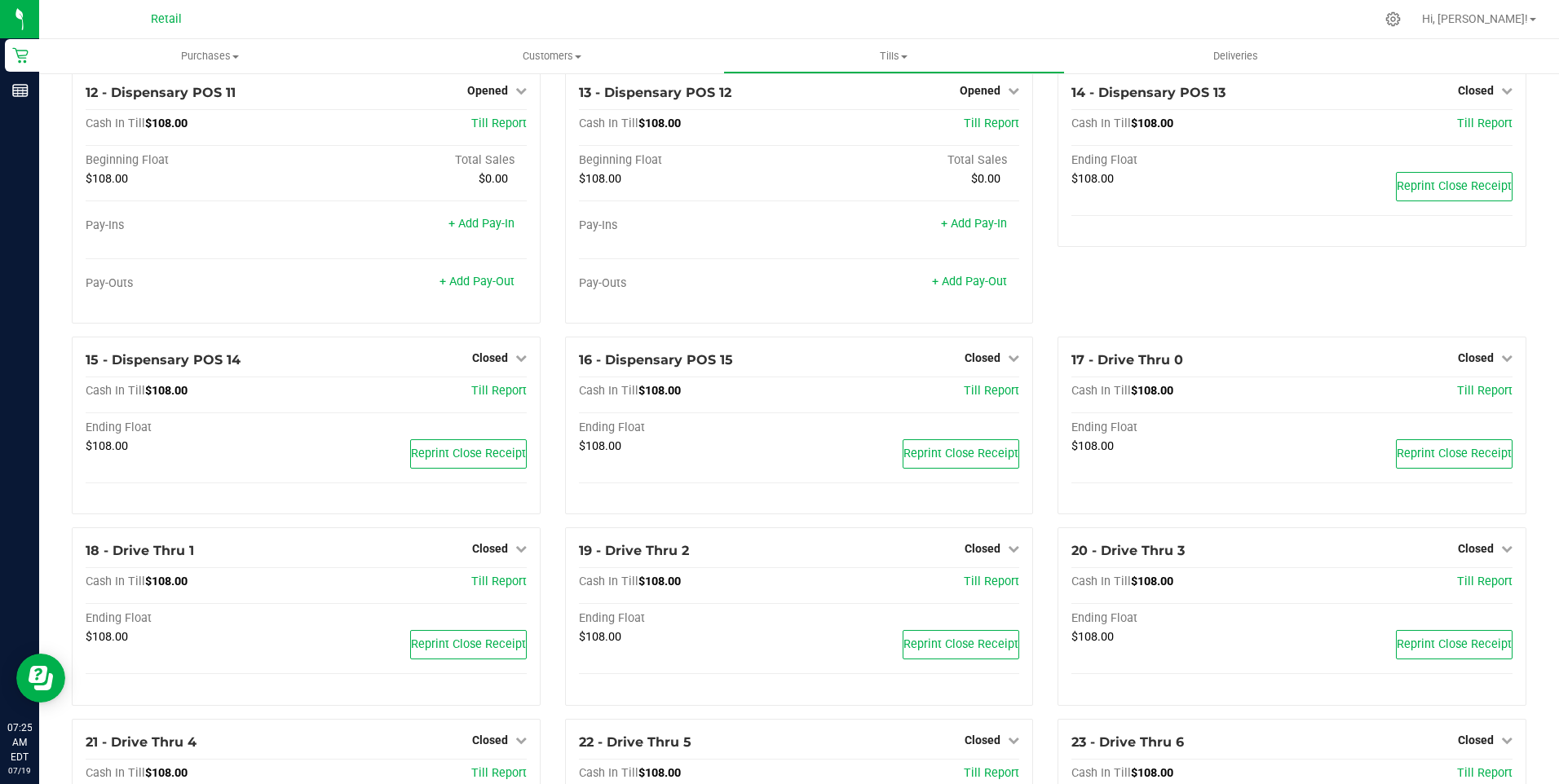 scroll, scrollTop: 978, scrollLeft: 0, axis: vertical 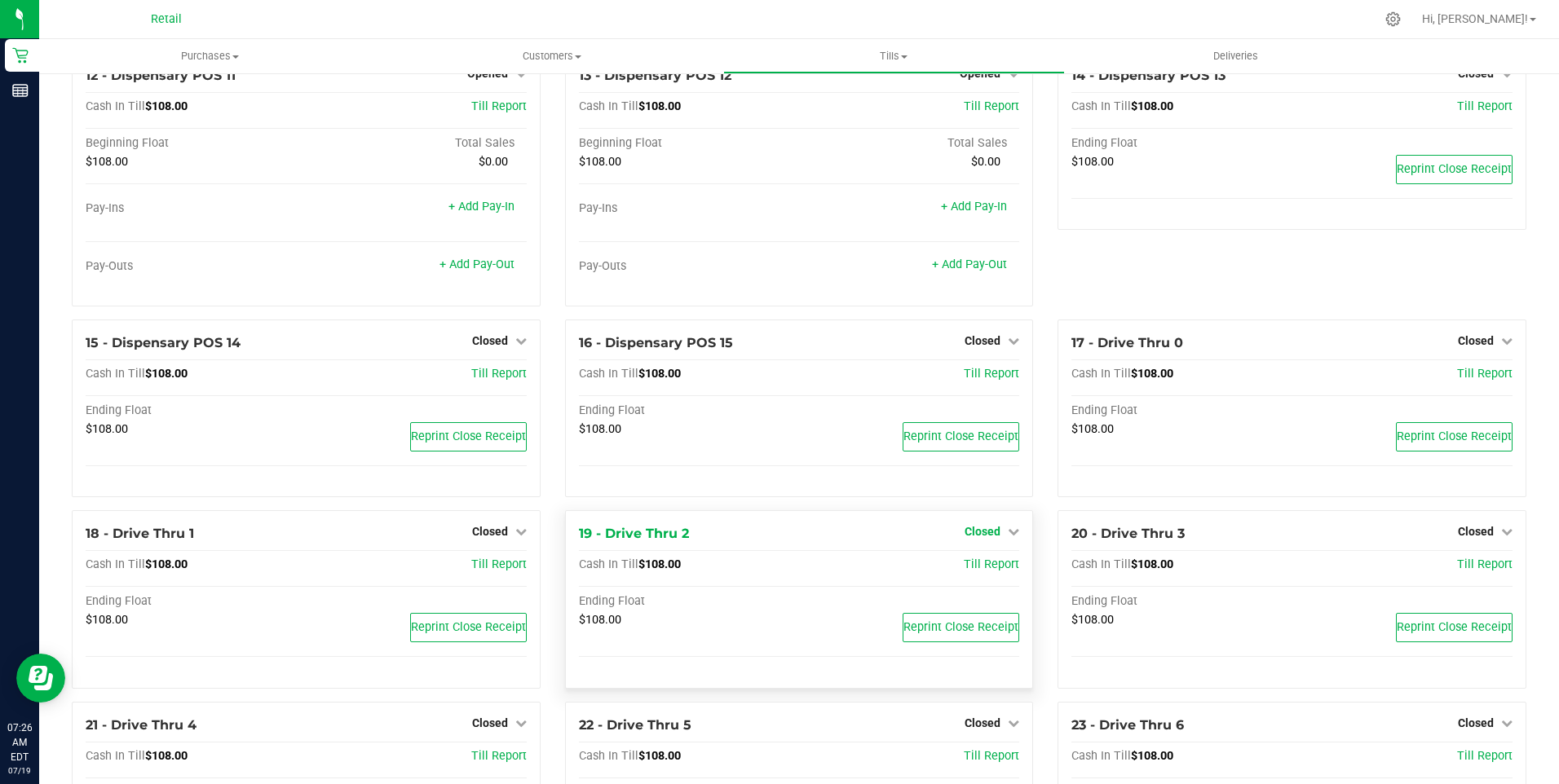 click on "Closed" at bounding box center (983, 531) 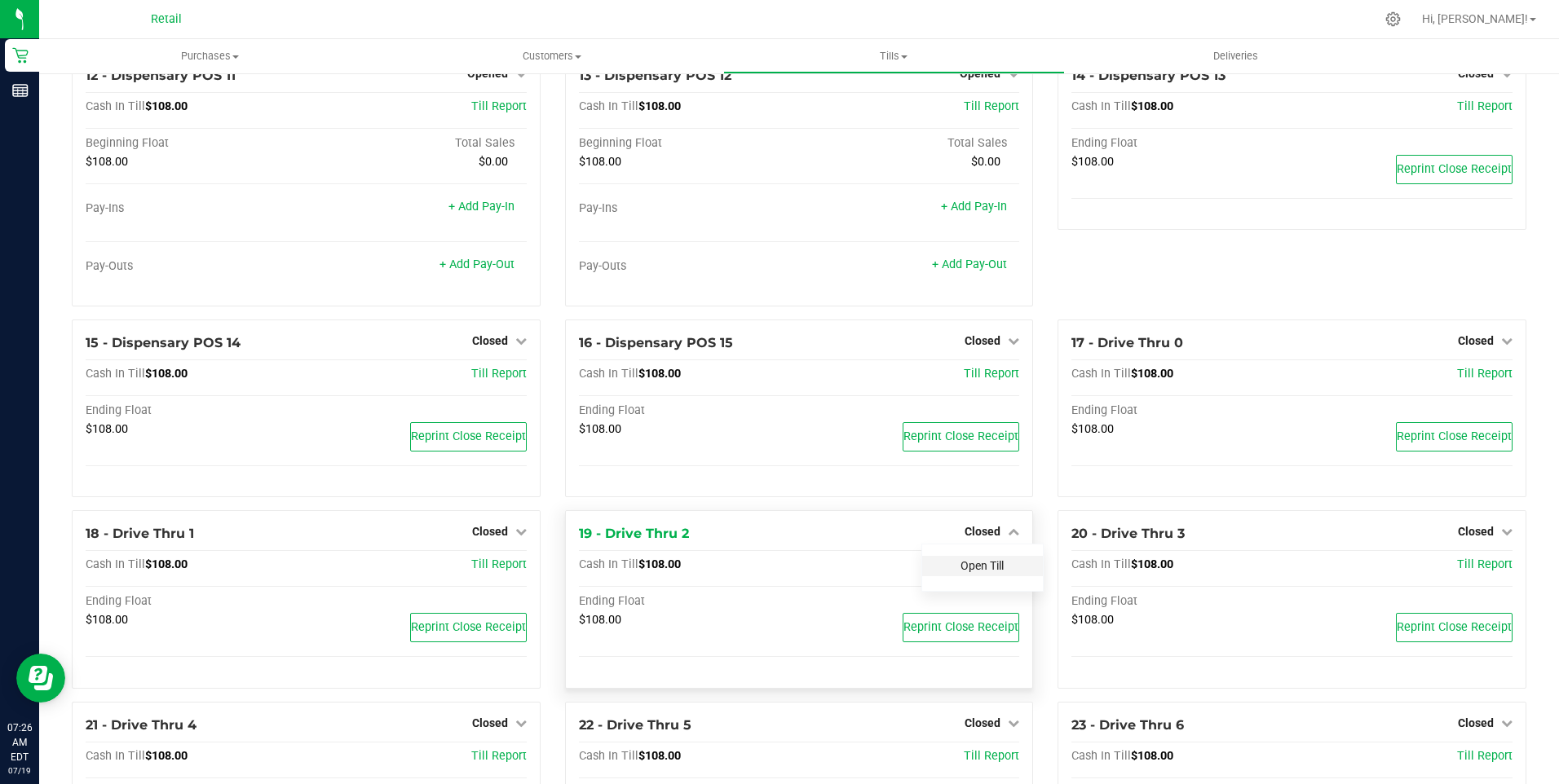 click on "Open Till" at bounding box center [982, 566] 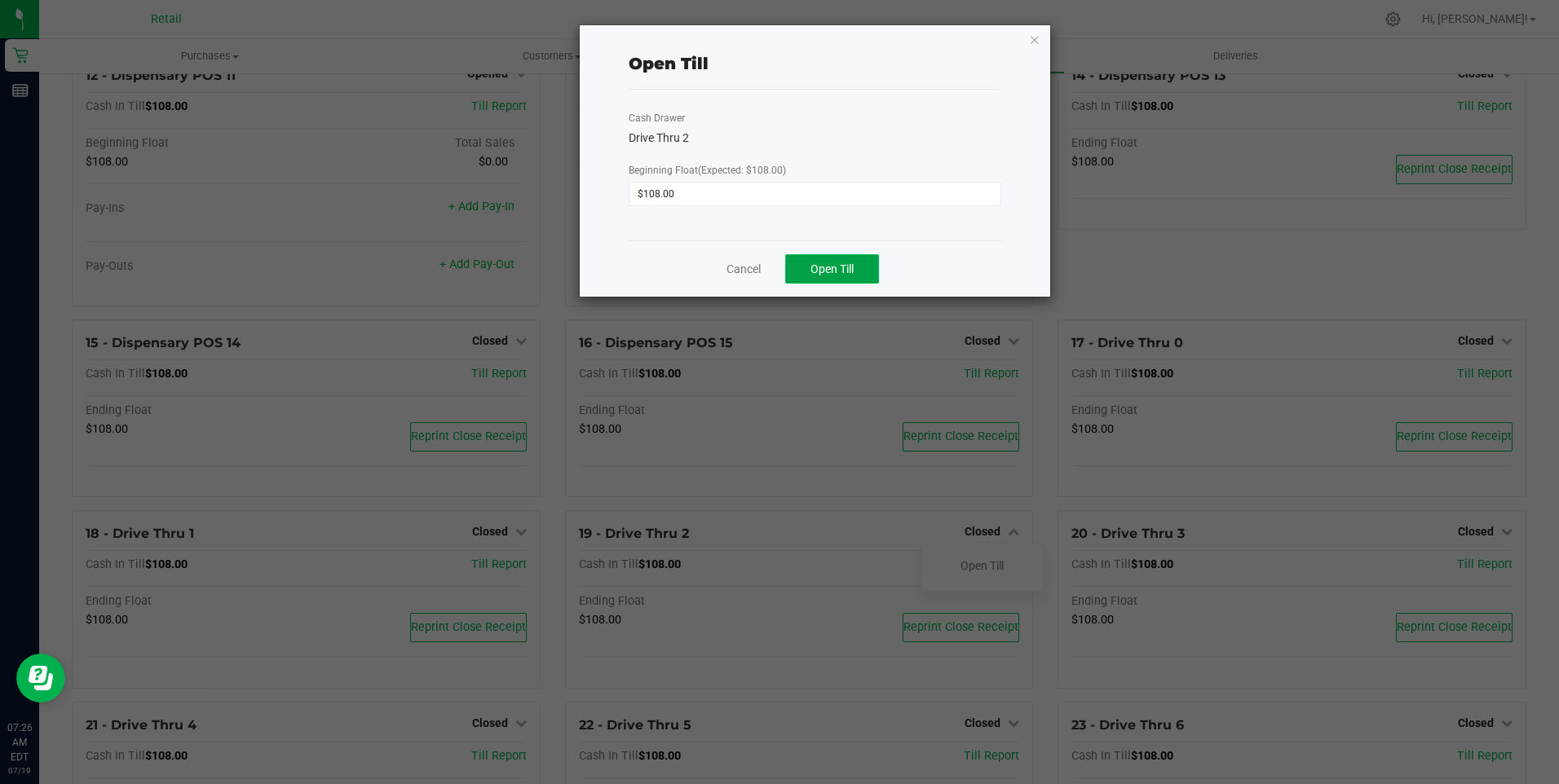 click on "Open Till" 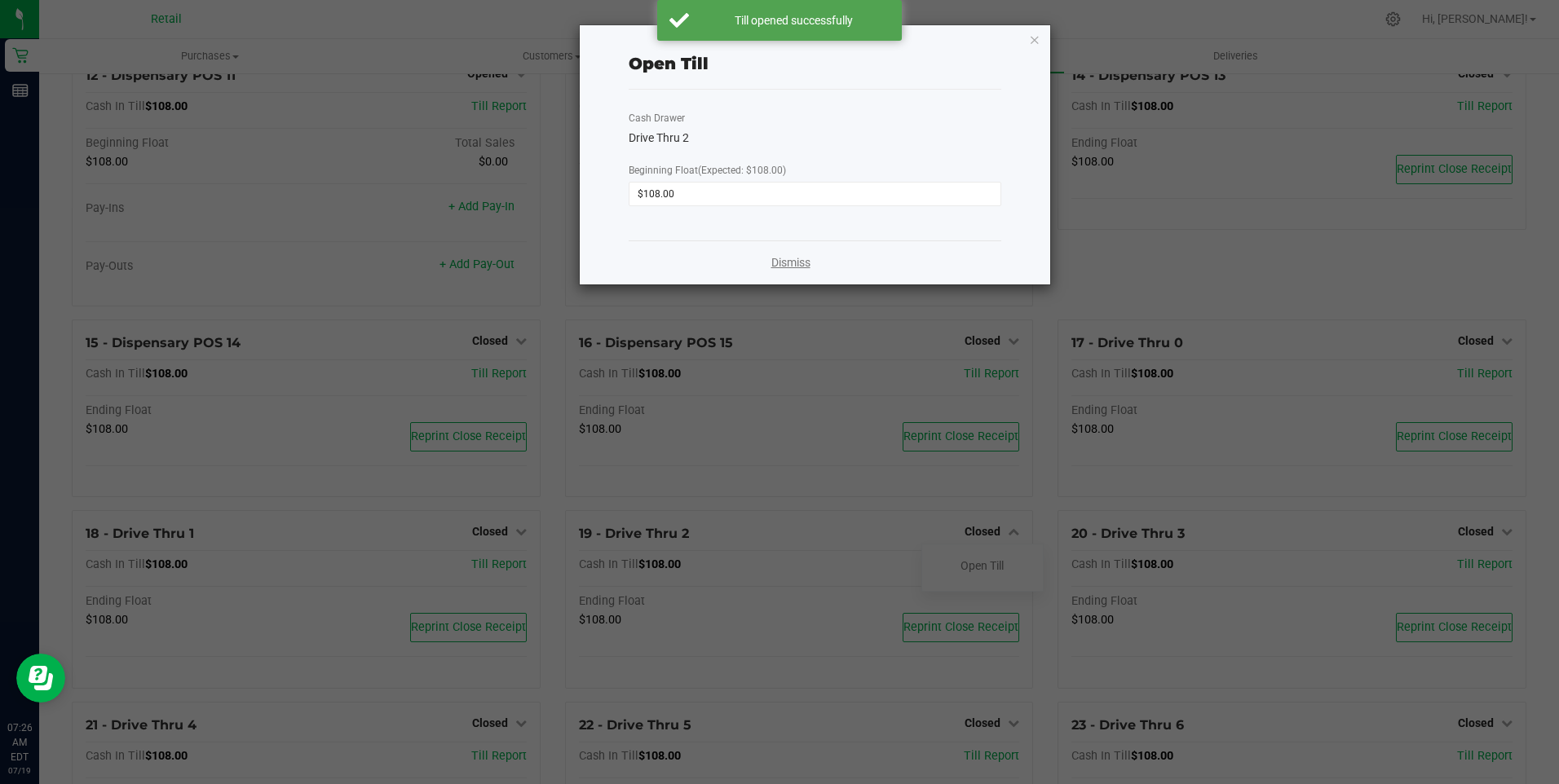click on "Dismiss" 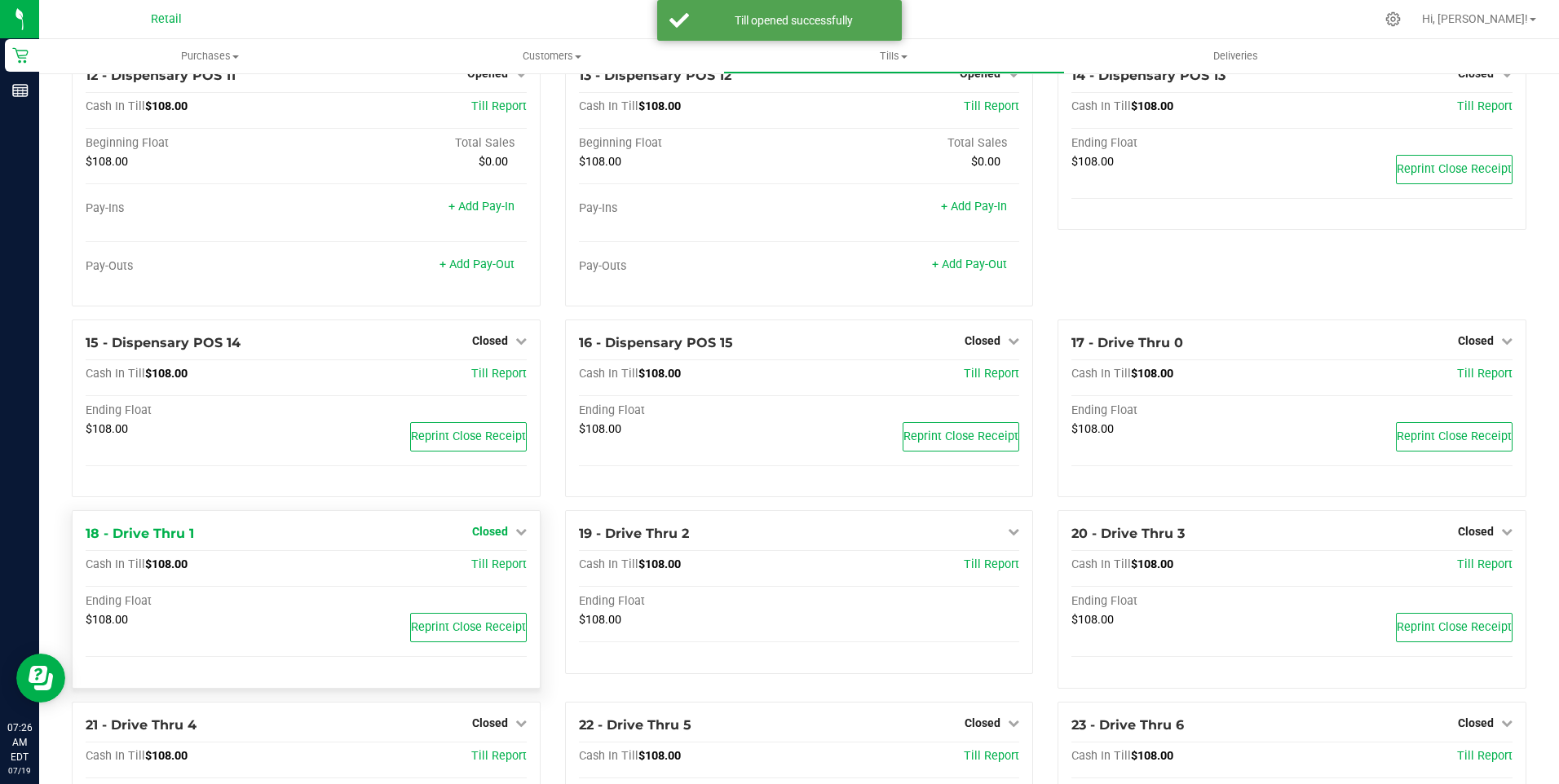 click on "Closed" at bounding box center [490, 531] 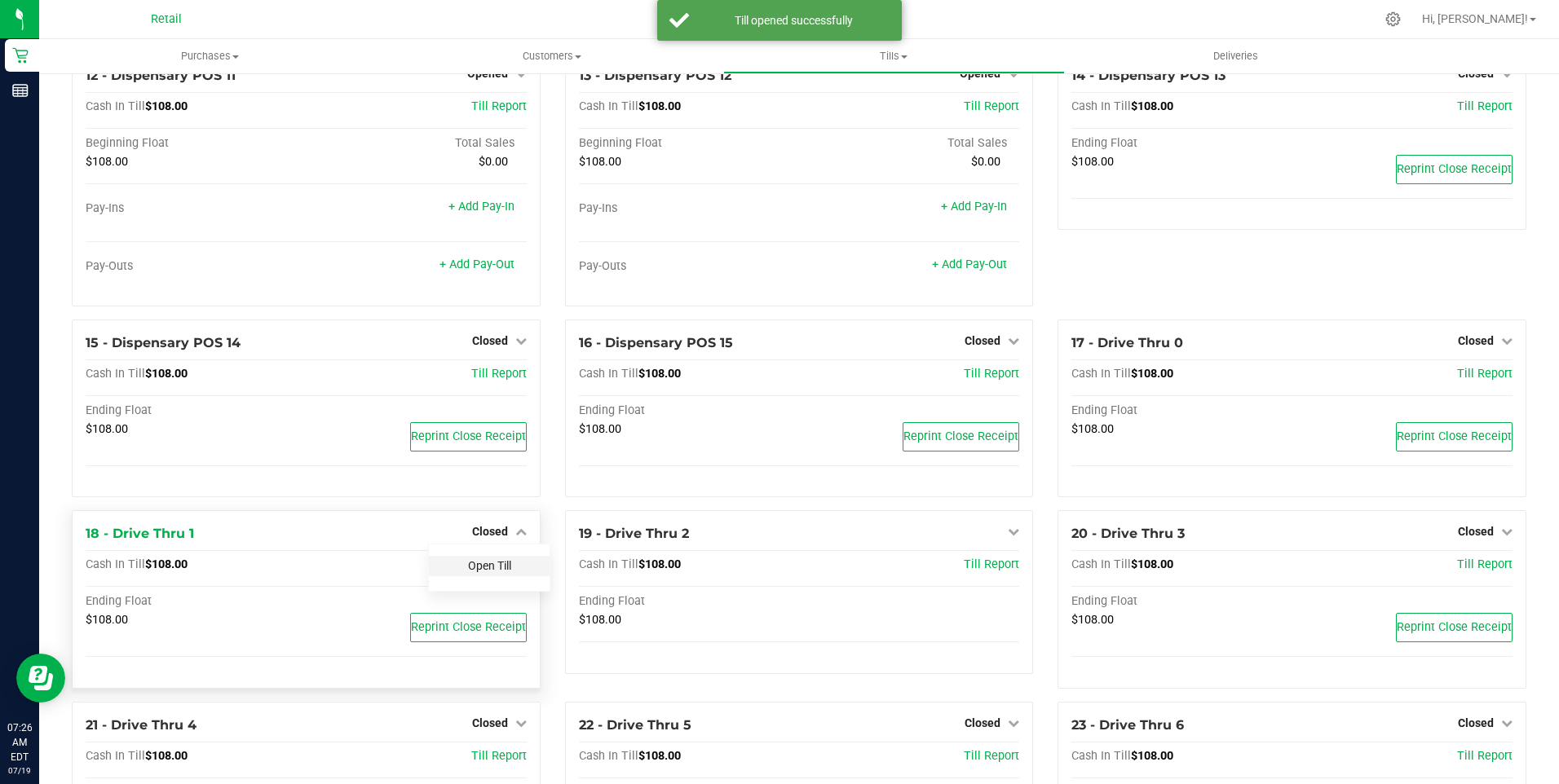 click on "Open Till" at bounding box center (489, 566) 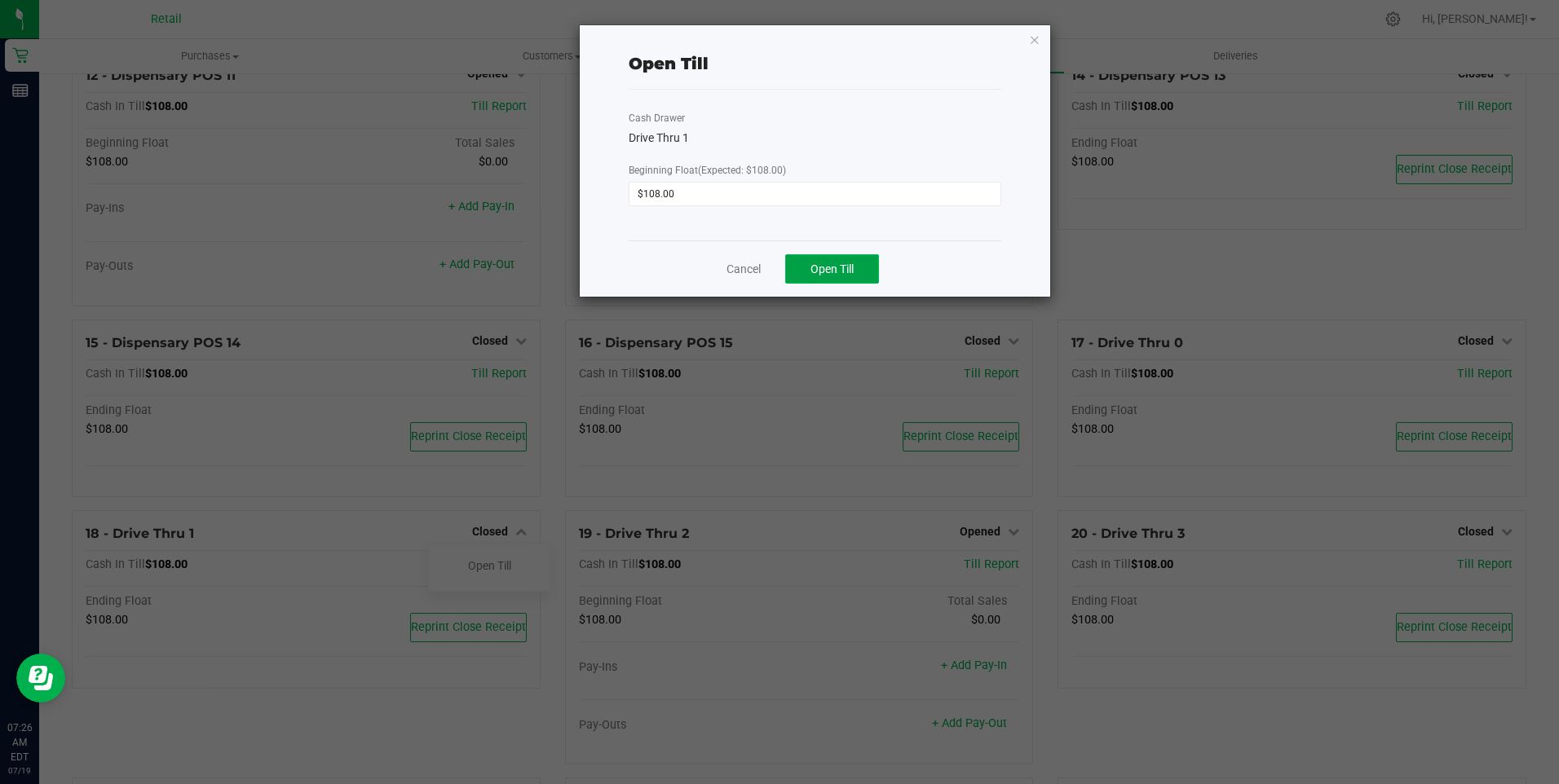click on "Open Till" 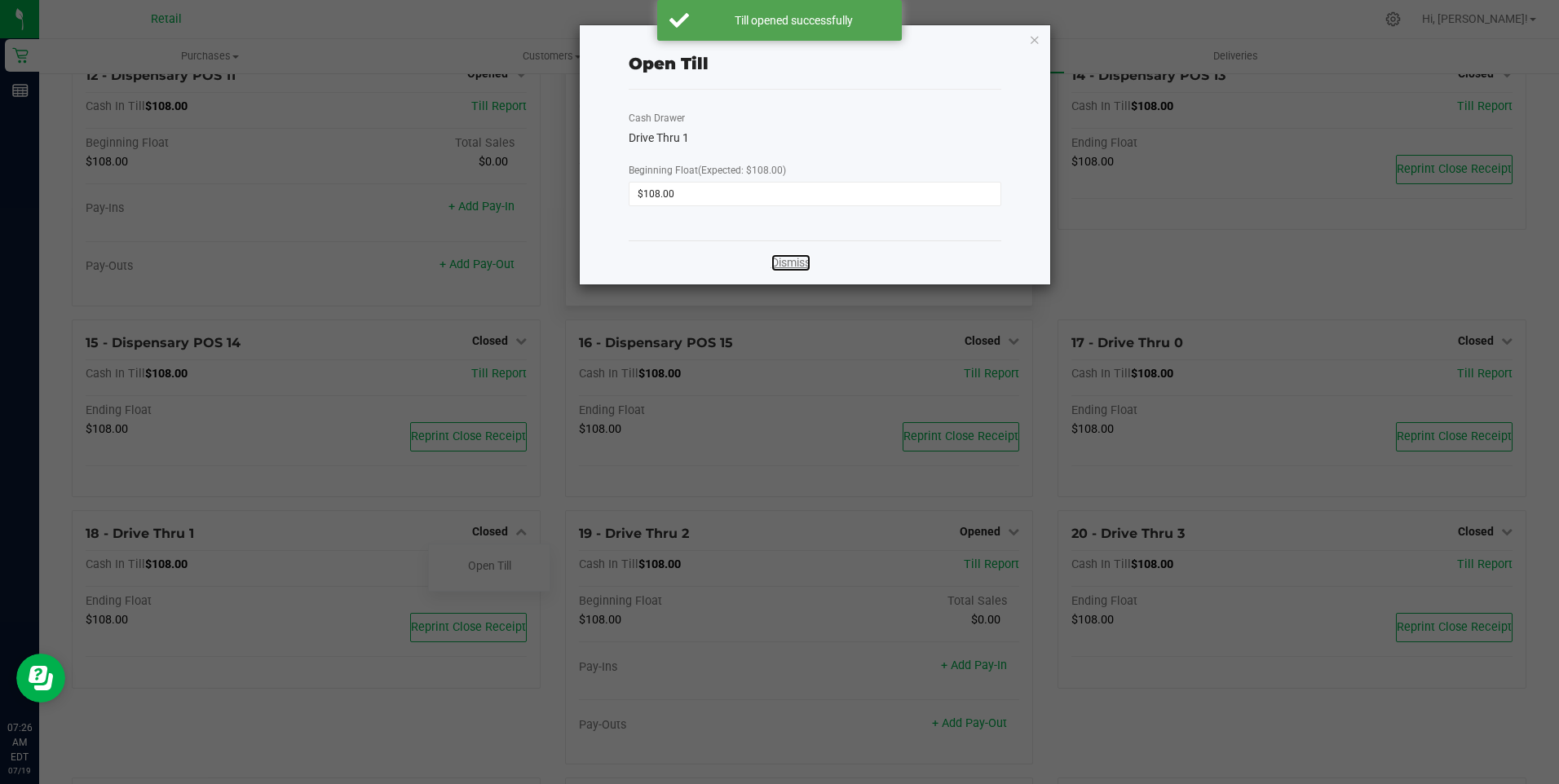 click on "Dismiss" 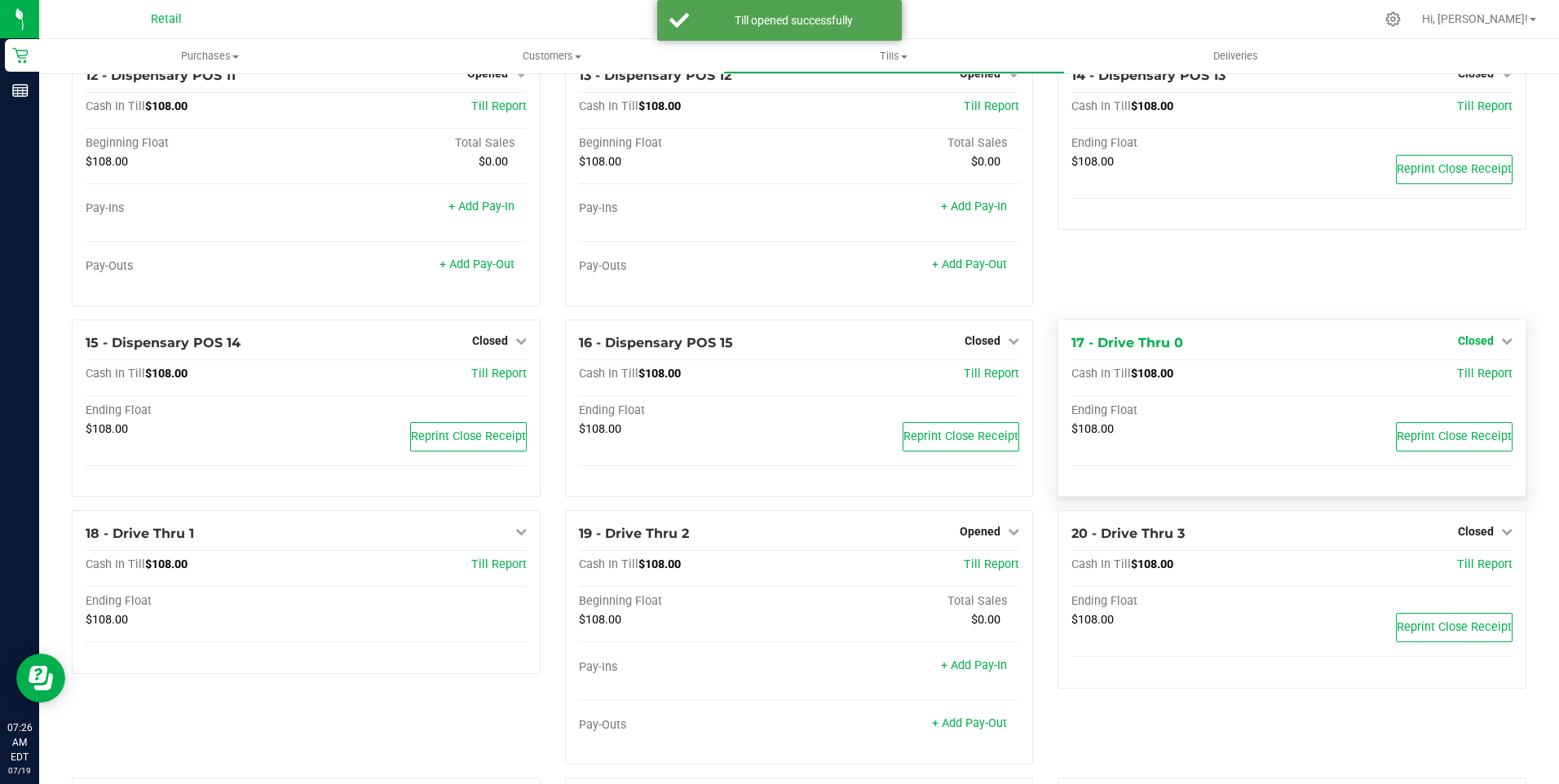 click on "Closed" at bounding box center [1476, 341] 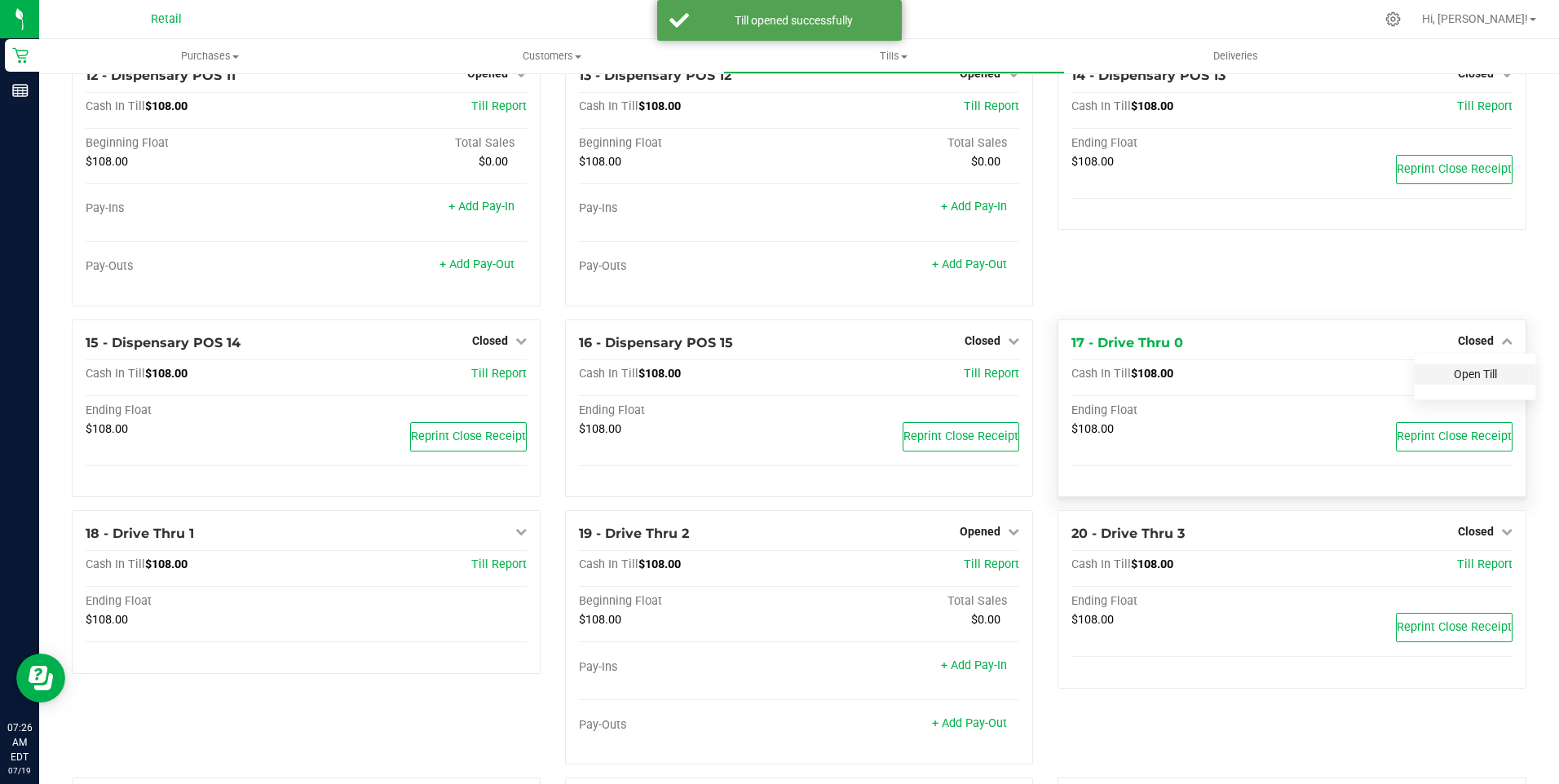 click on "Open Till" at bounding box center [1475, 374] 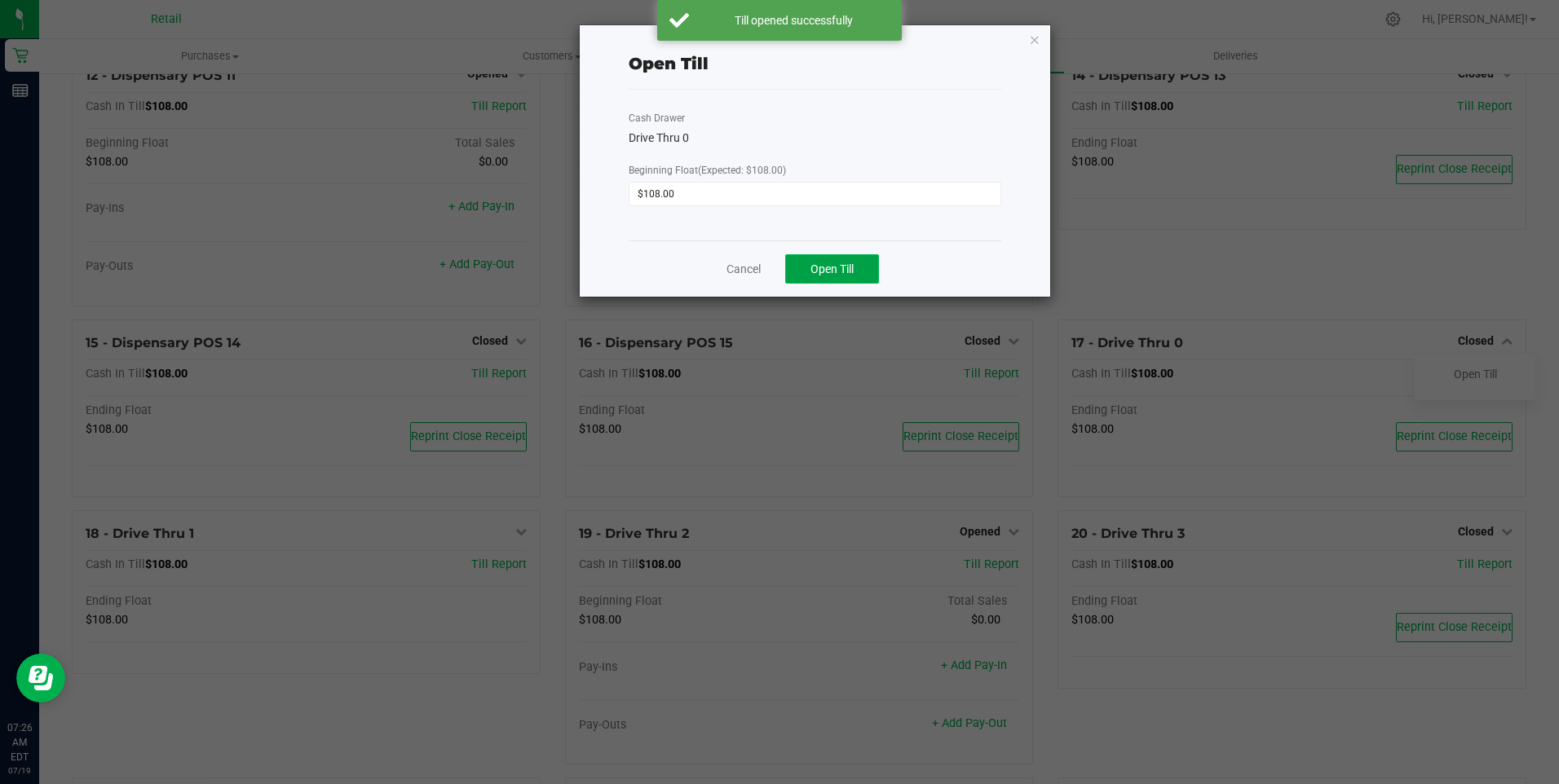 click on "Open Till" 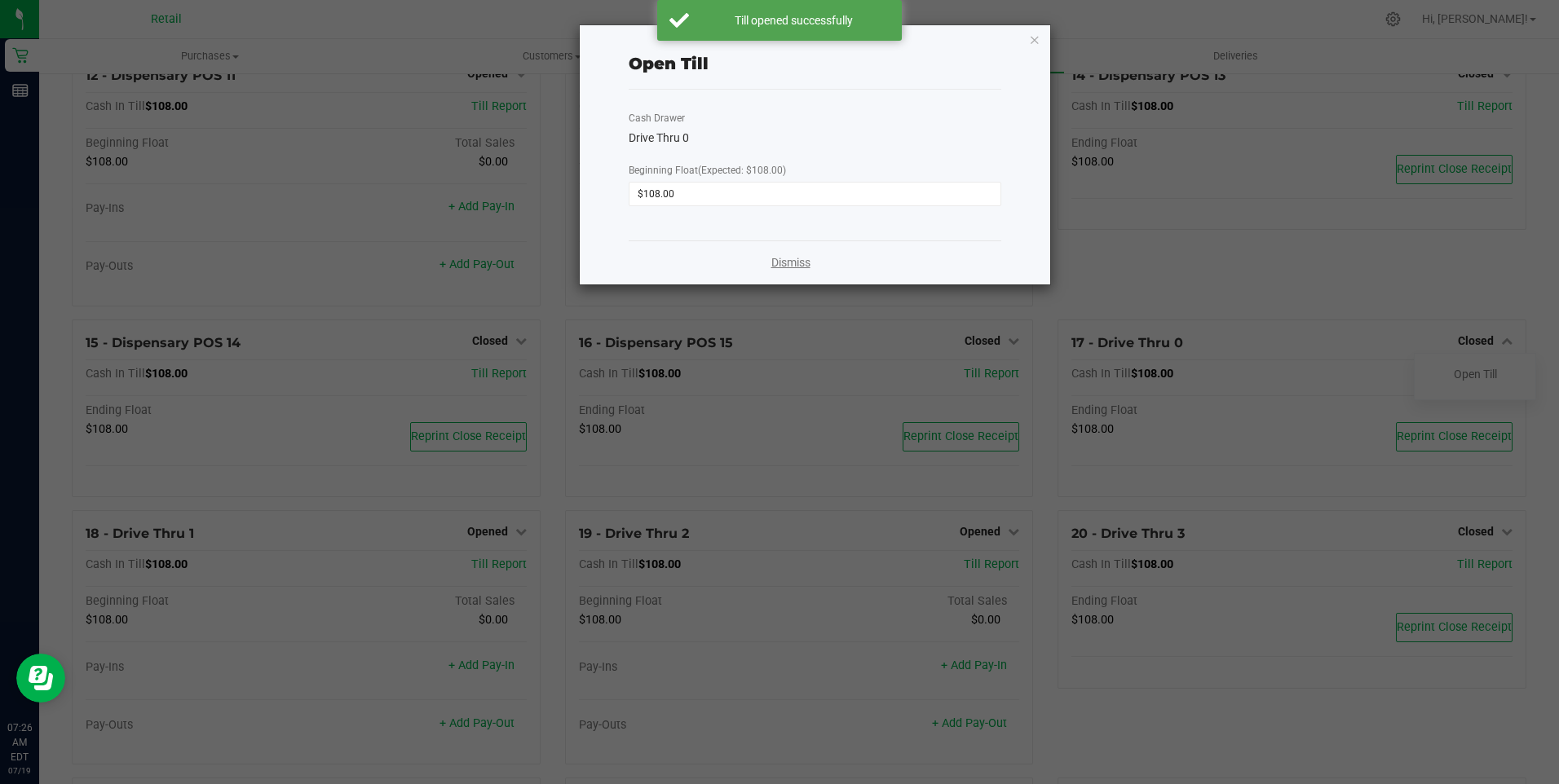 click on "Dismiss" 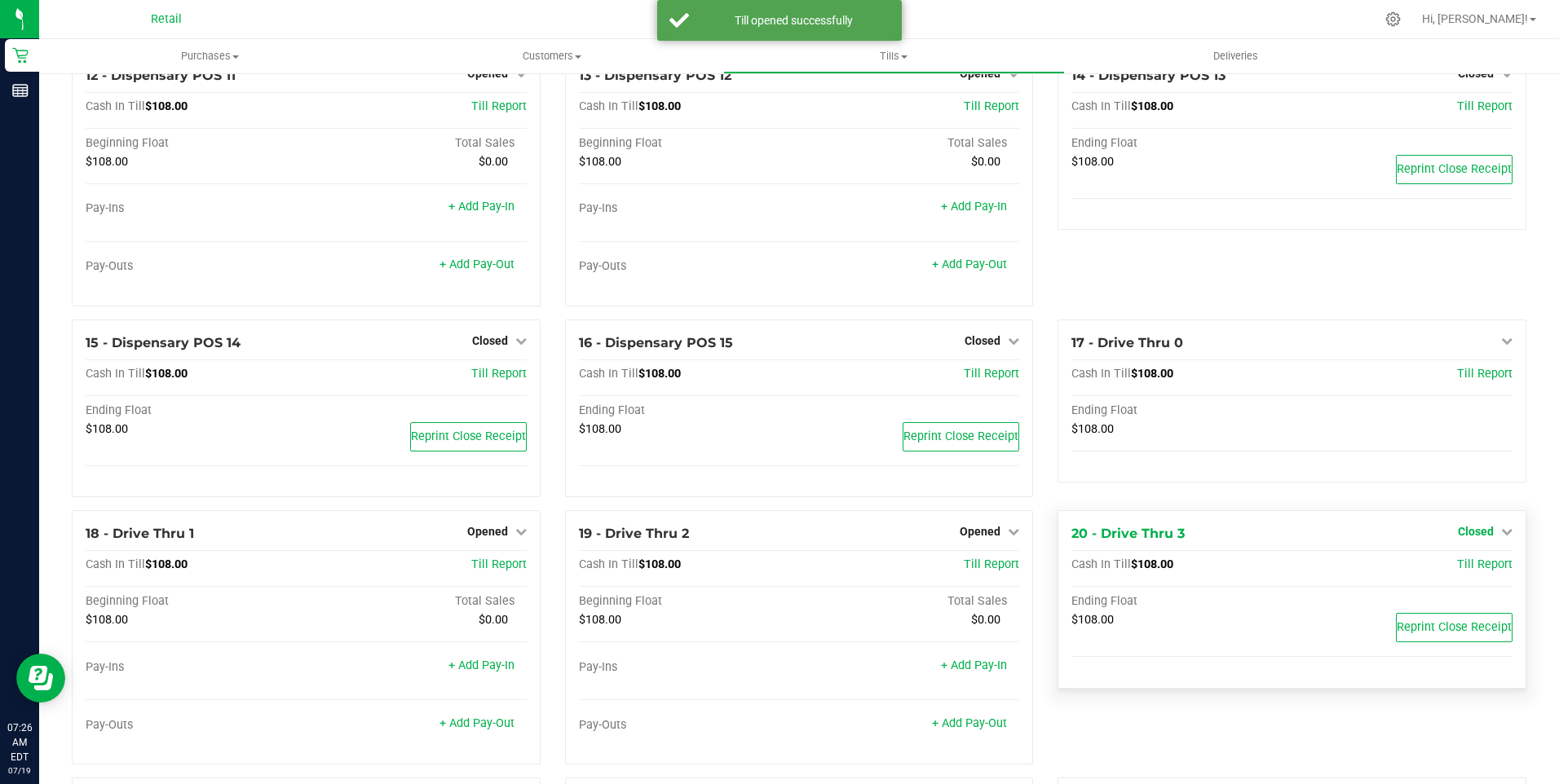 click on "Closed" at bounding box center (1476, 531) 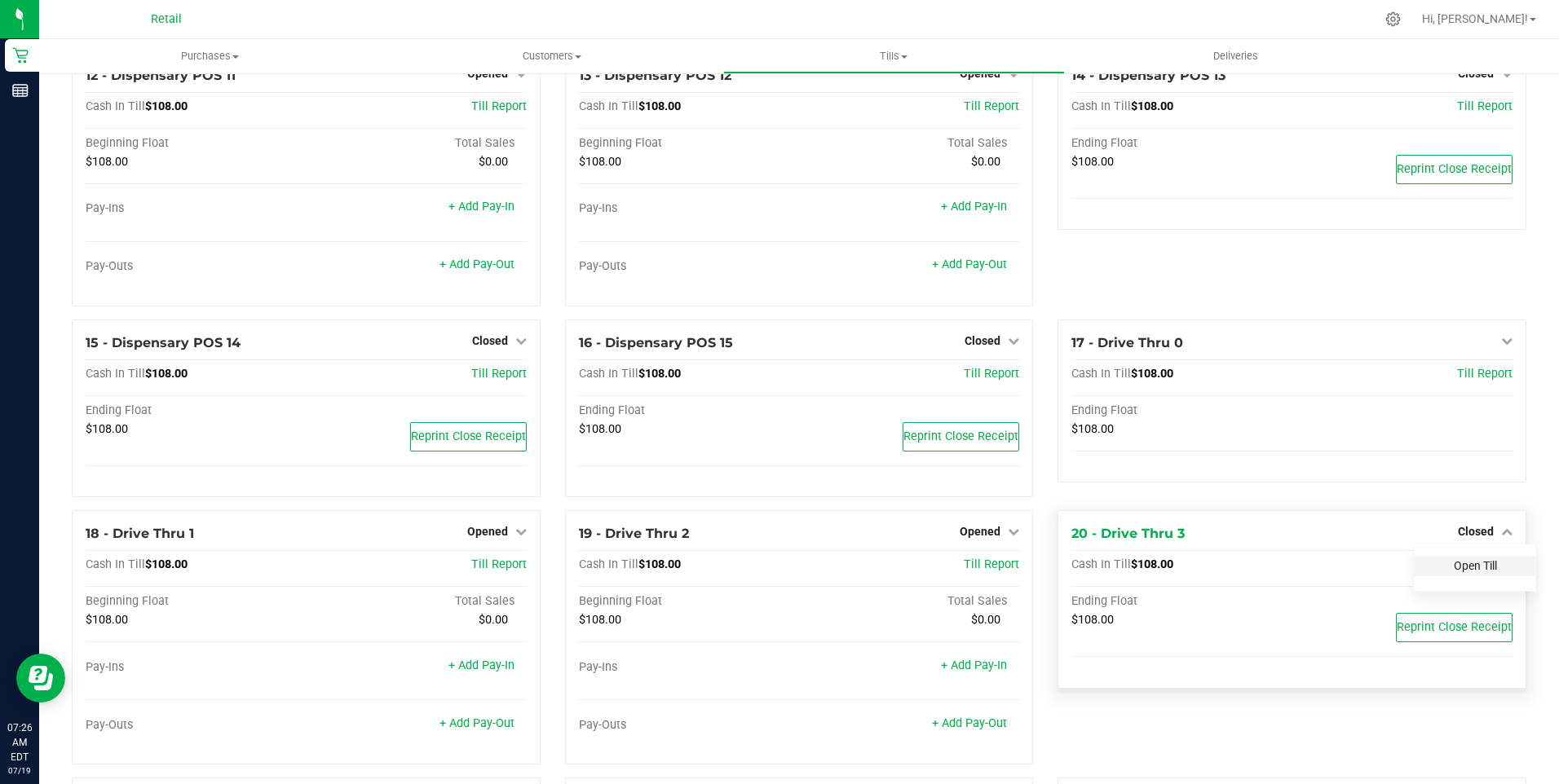 drag, startPoint x: 1455, startPoint y: 536, endPoint x: 1455, endPoint y: 570, distance: 34 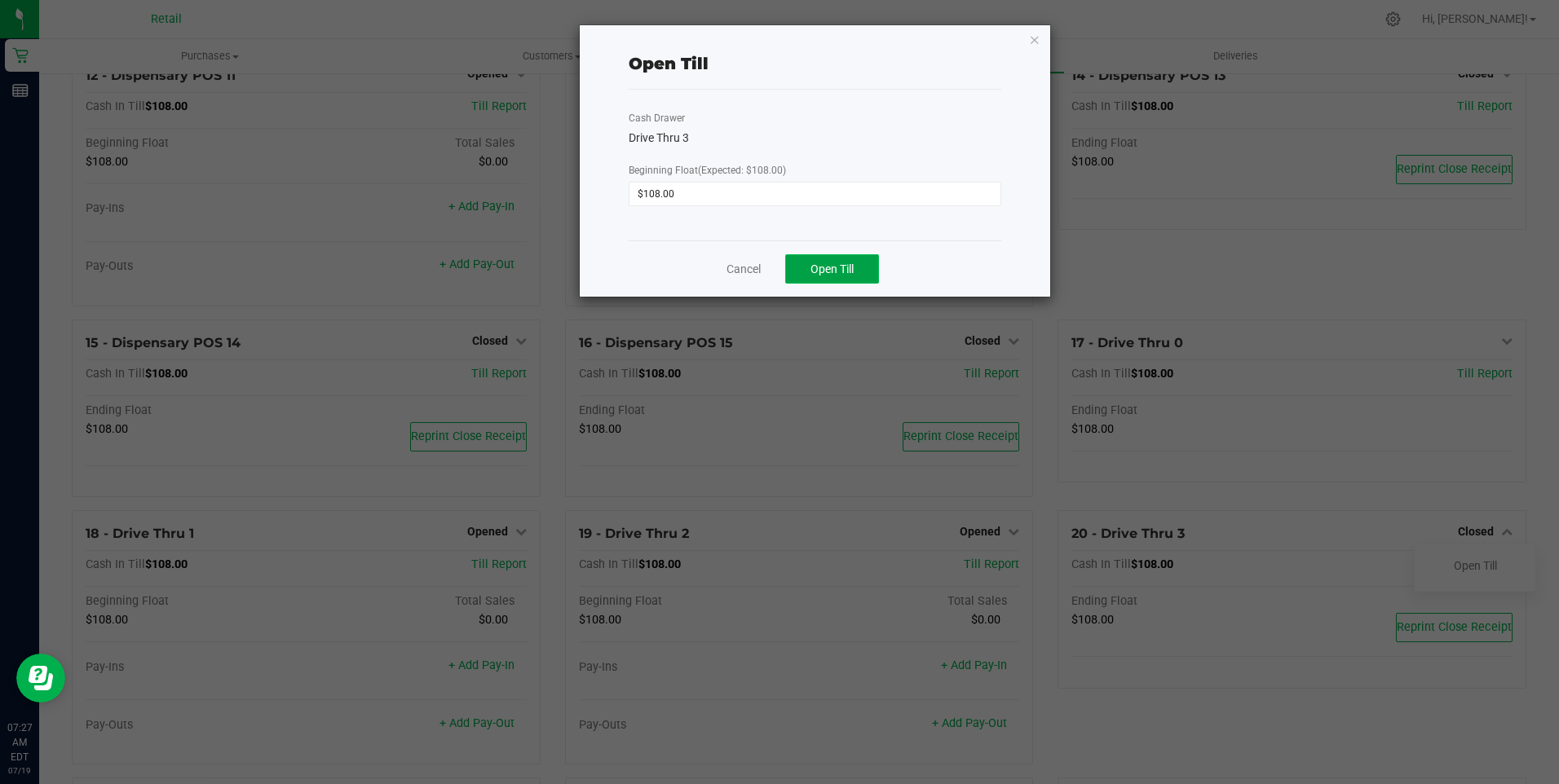 click on "Open Till" 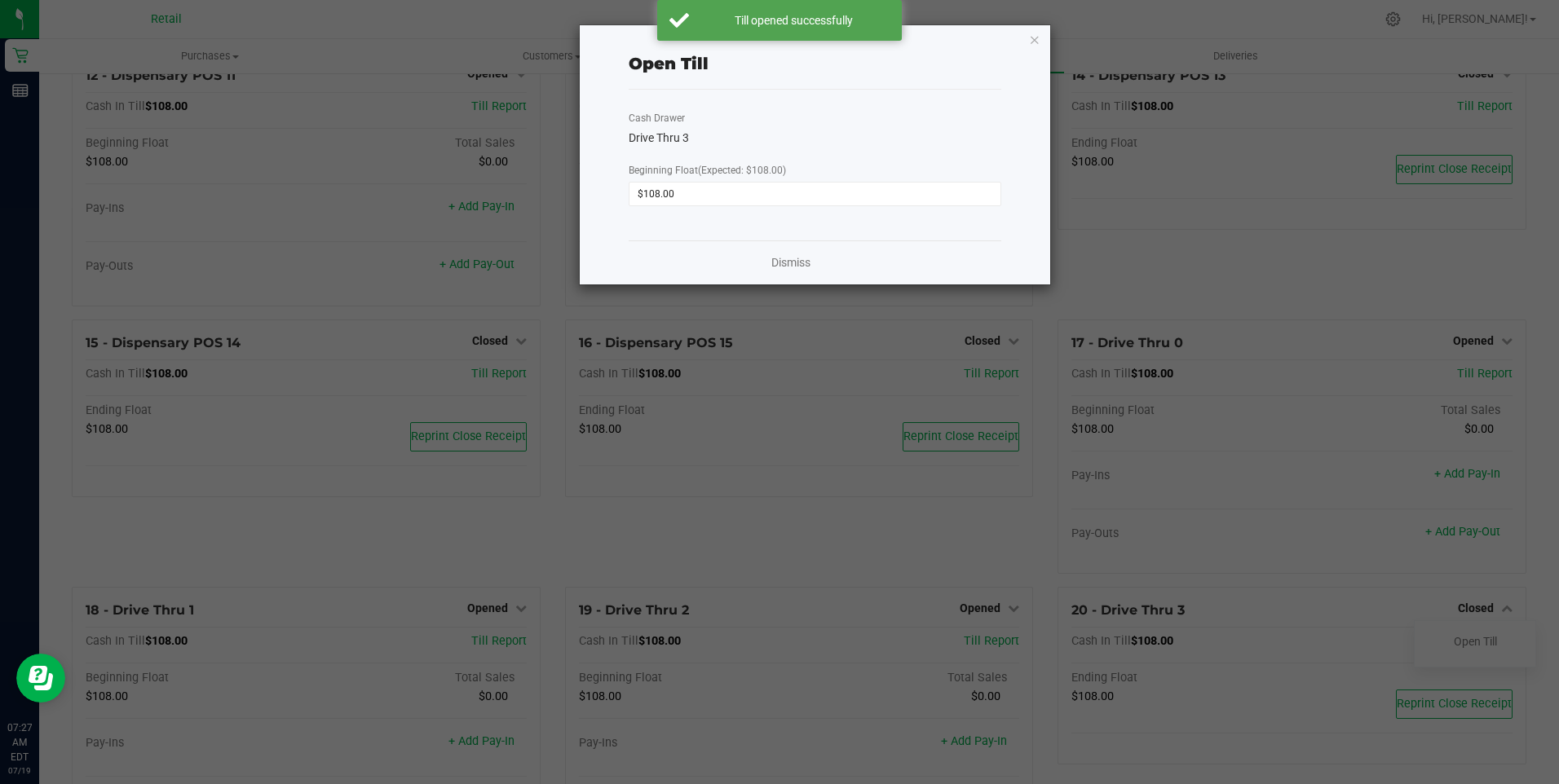 click on "Dismiss" 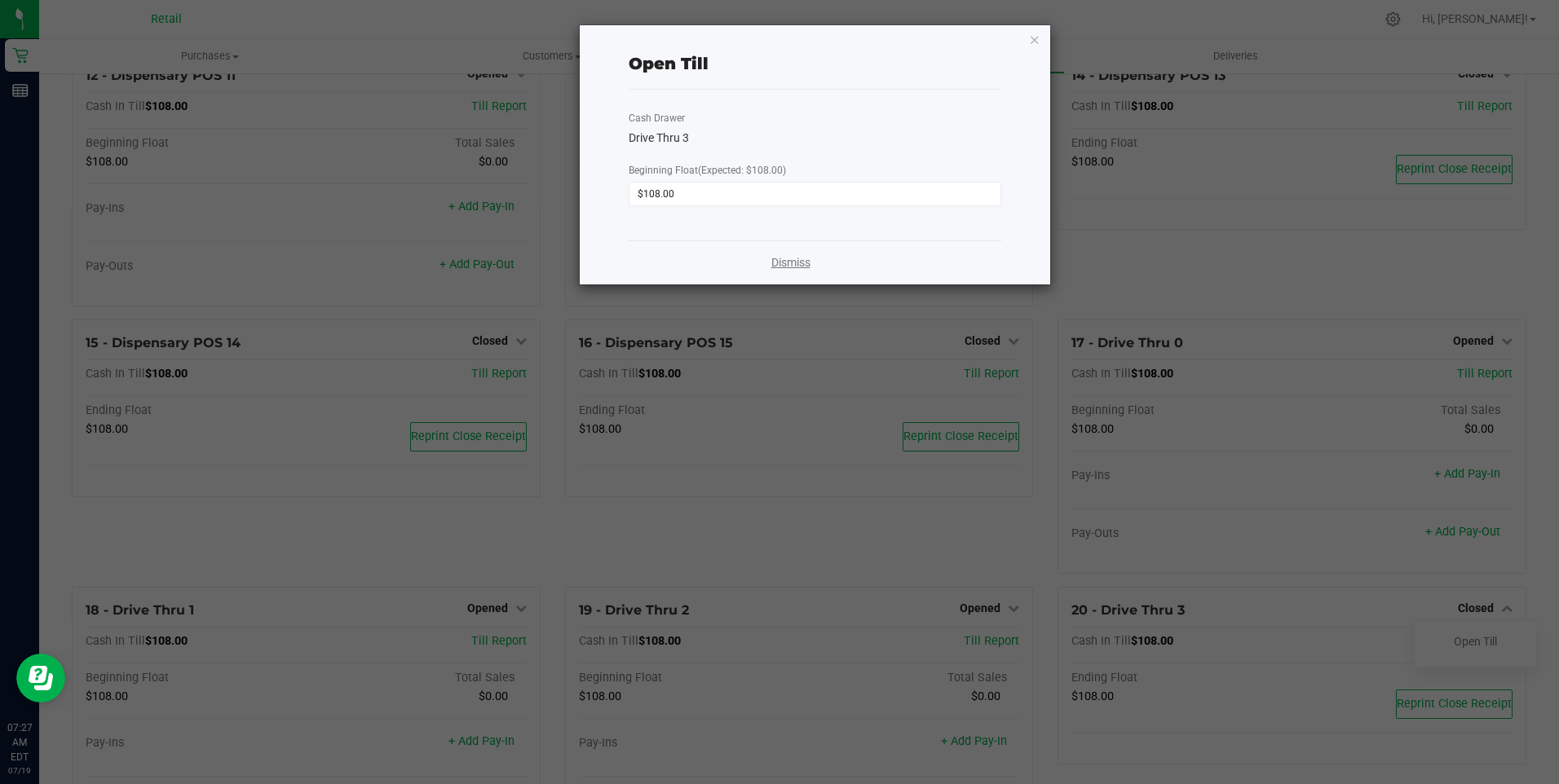 click on "Dismiss" 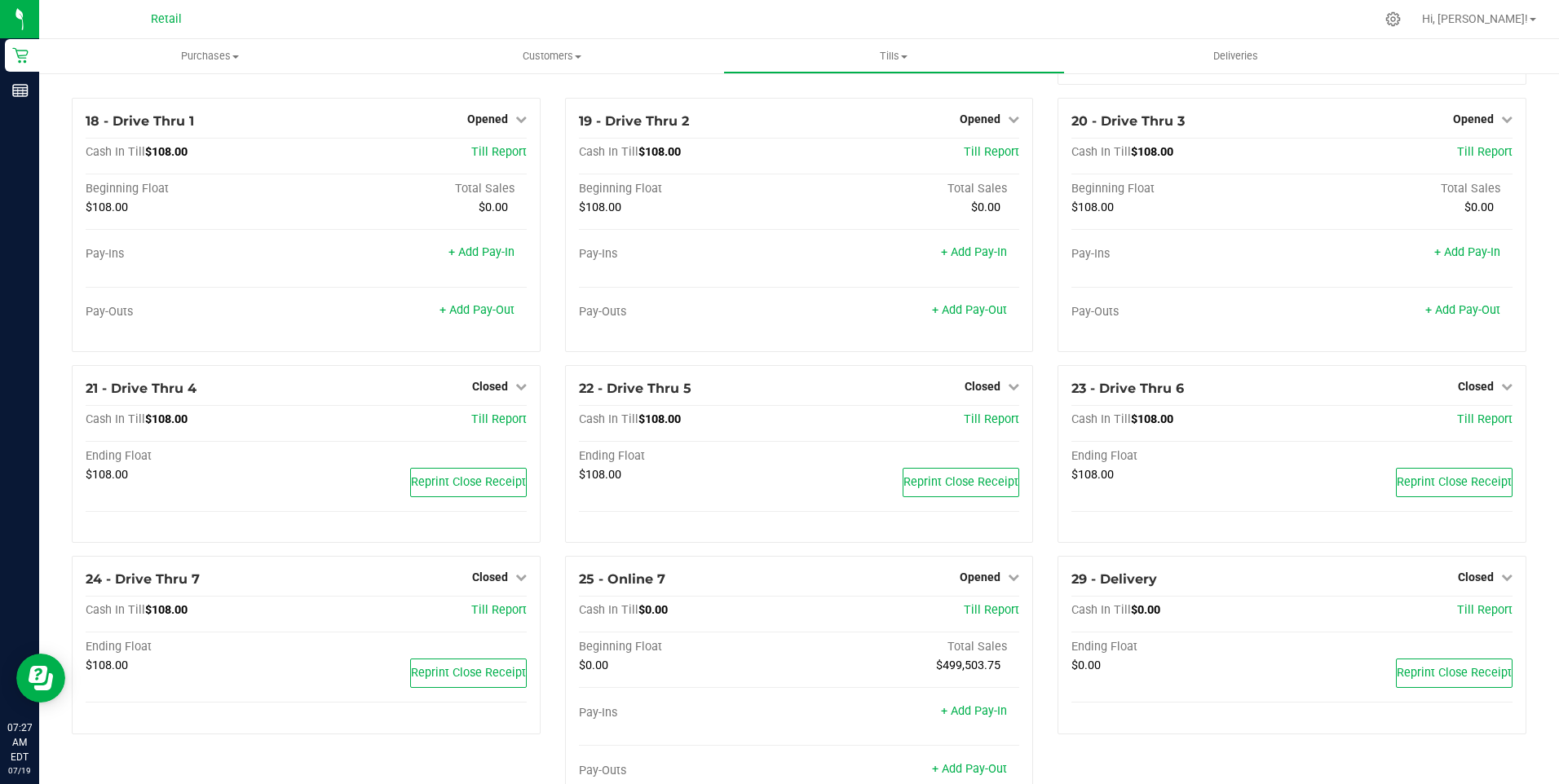 scroll, scrollTop: 1531, scrollLeft: 0, axis: vertical 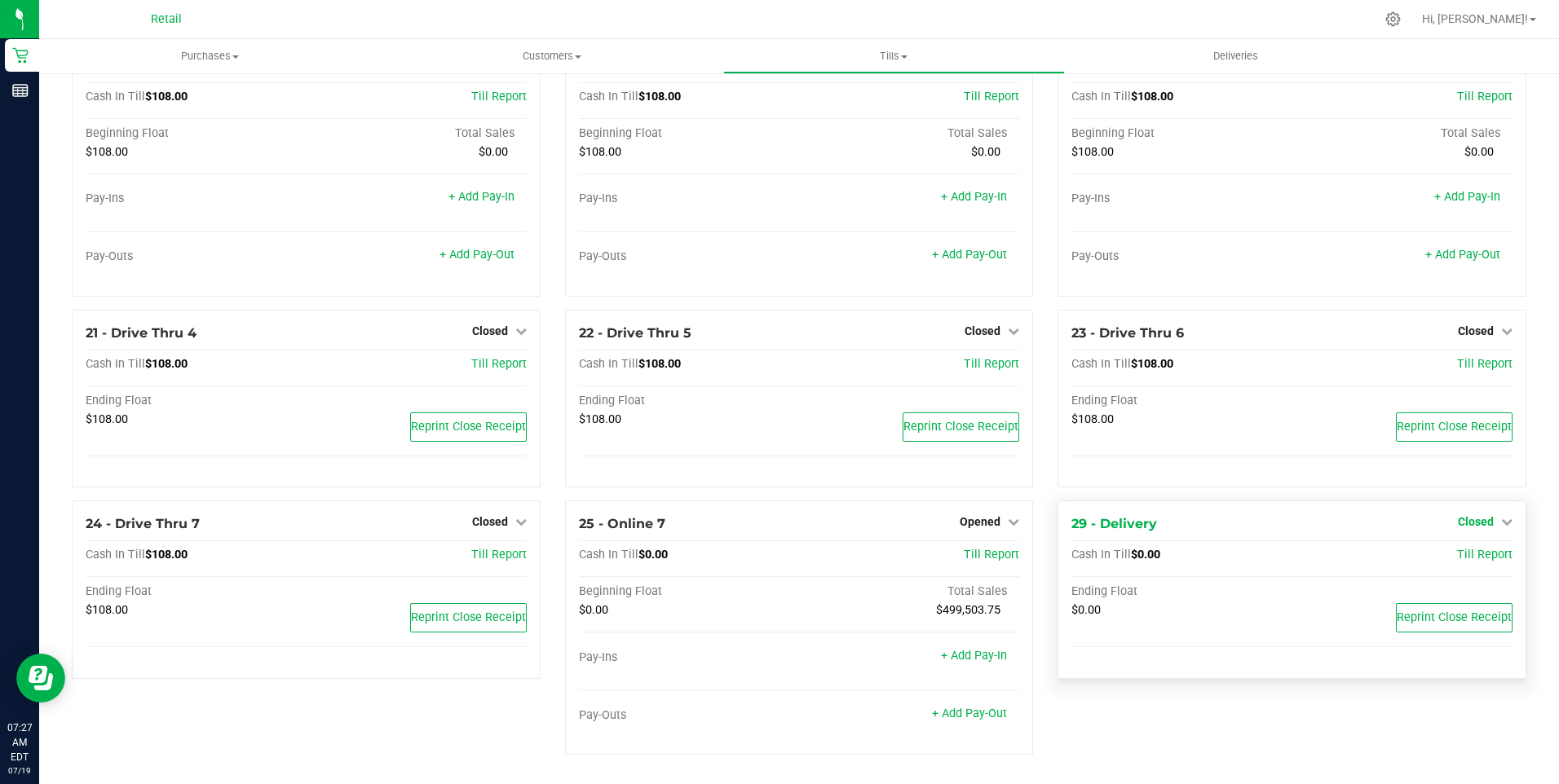 click on "Closed" at bounding box center [1476, 522] 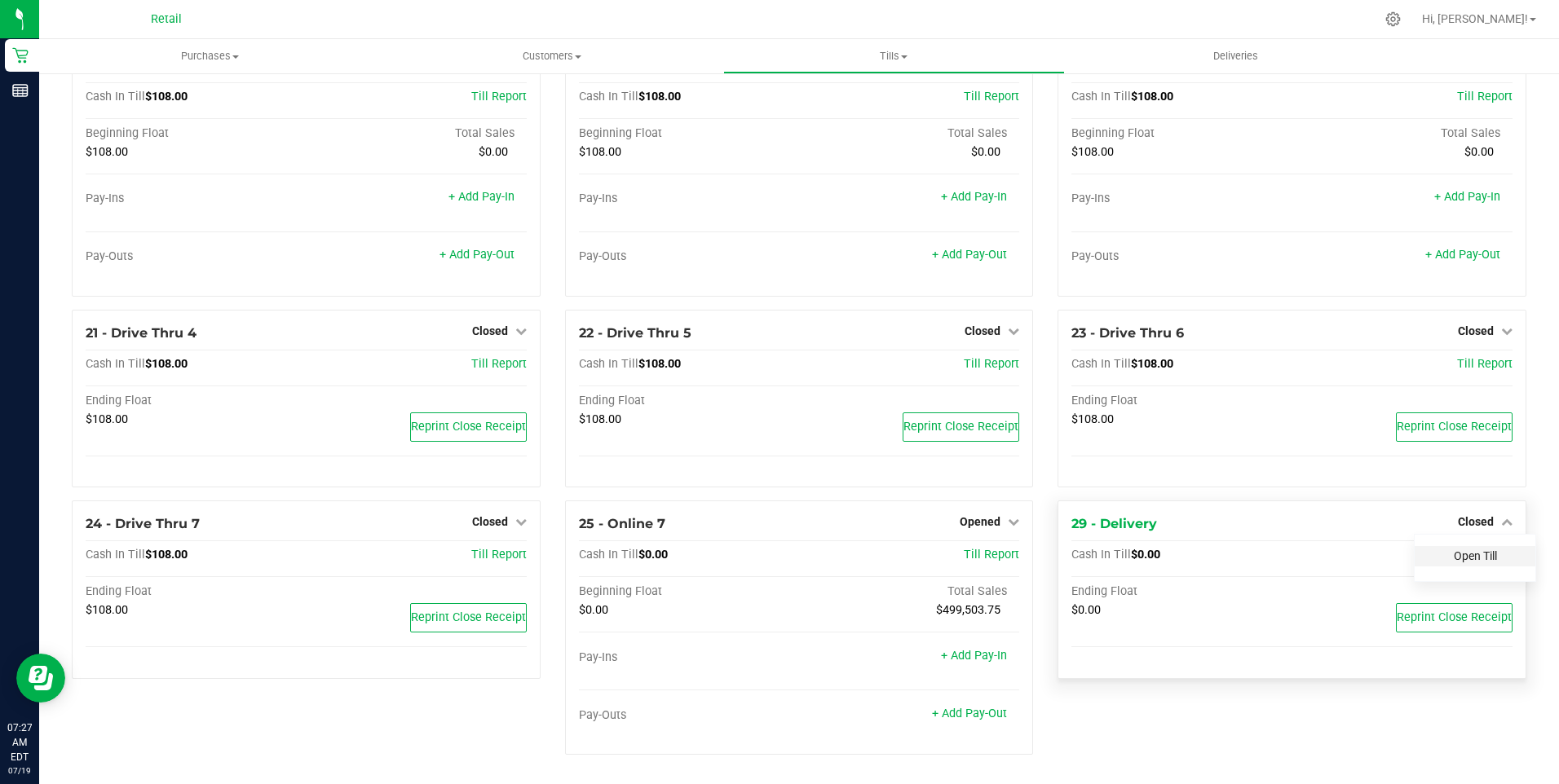 click on "Open Till" at bounding box center [1475, 556] 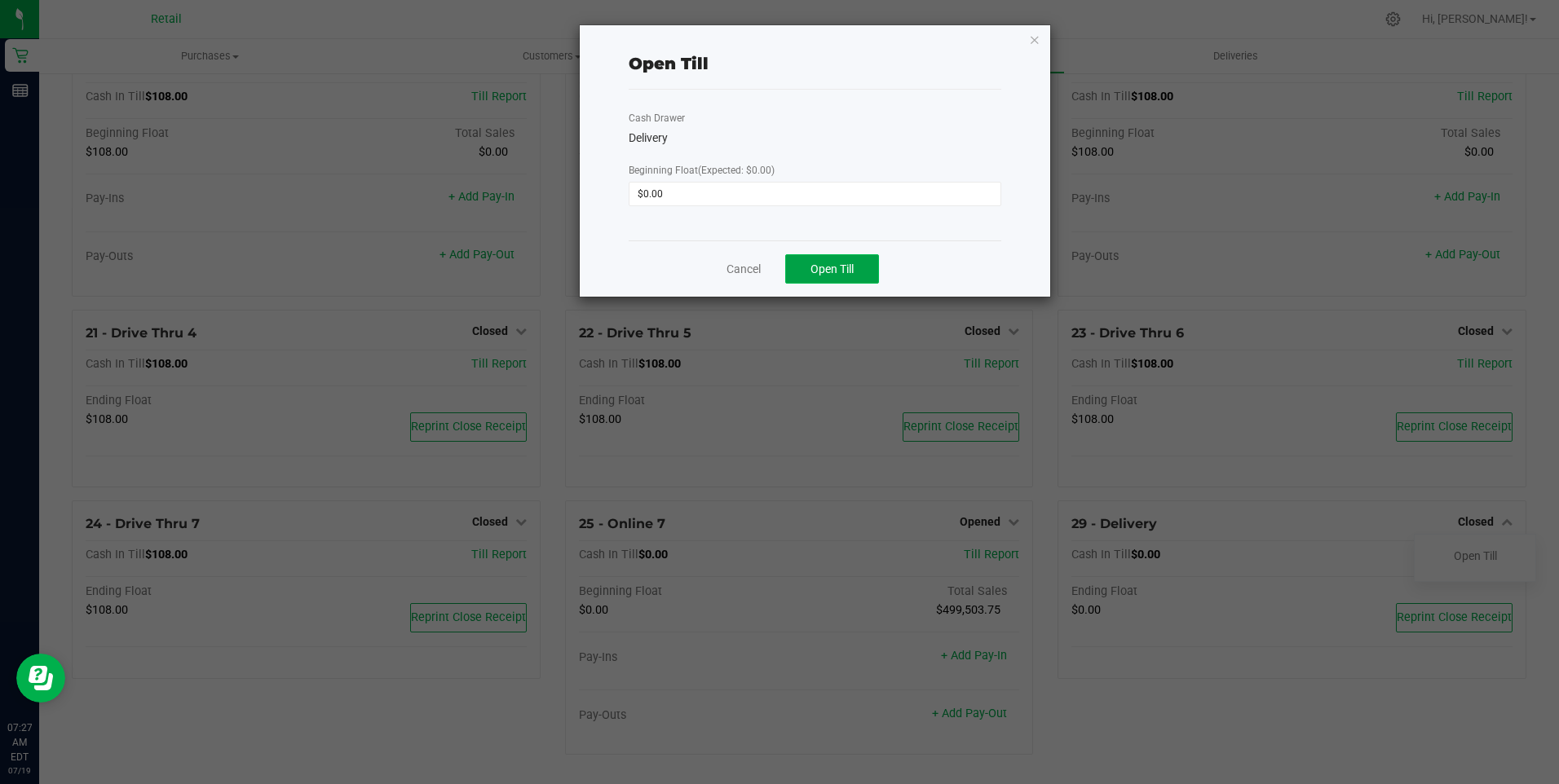 click on "Open Till" 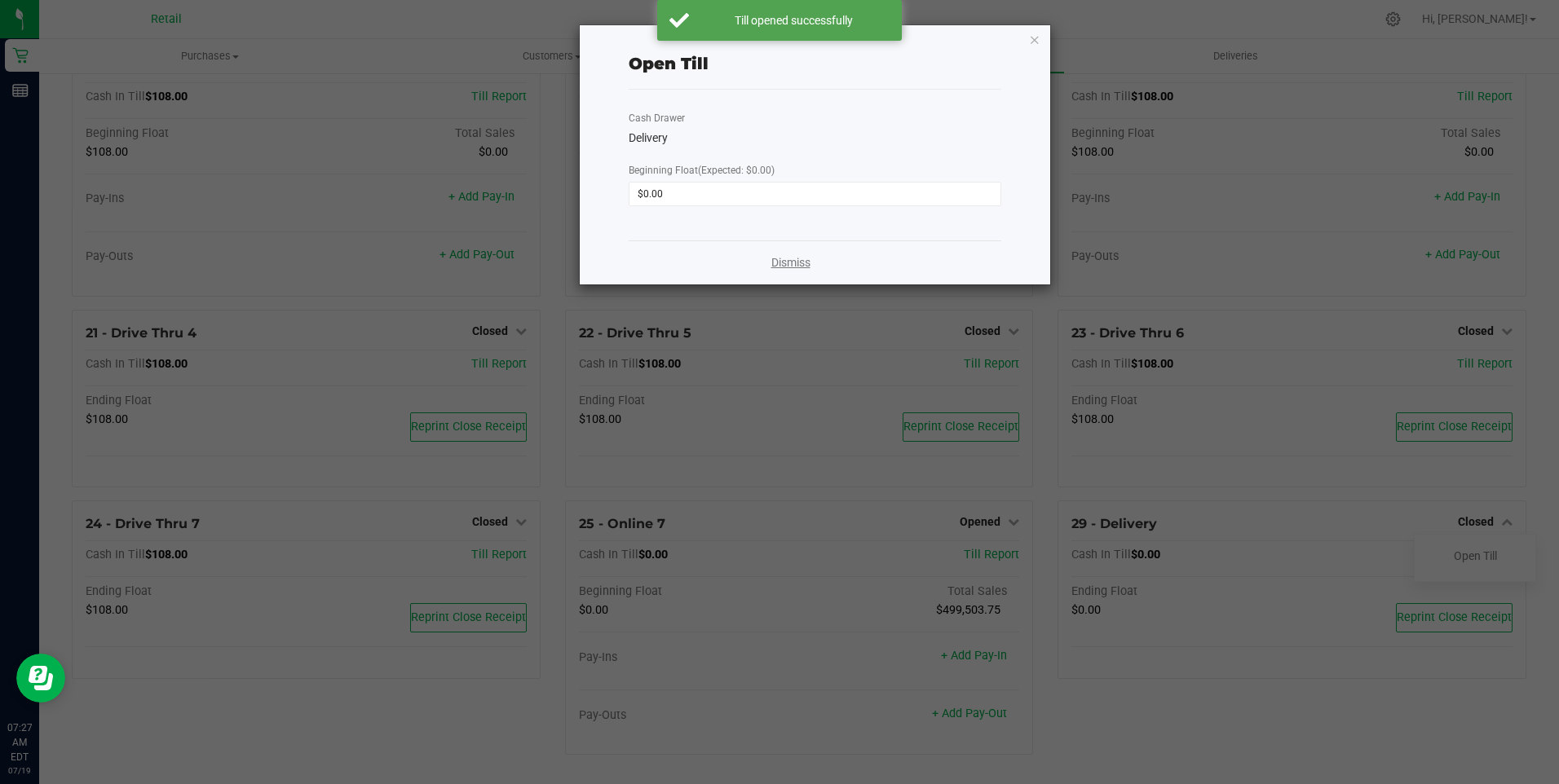 click on "Dismiss" 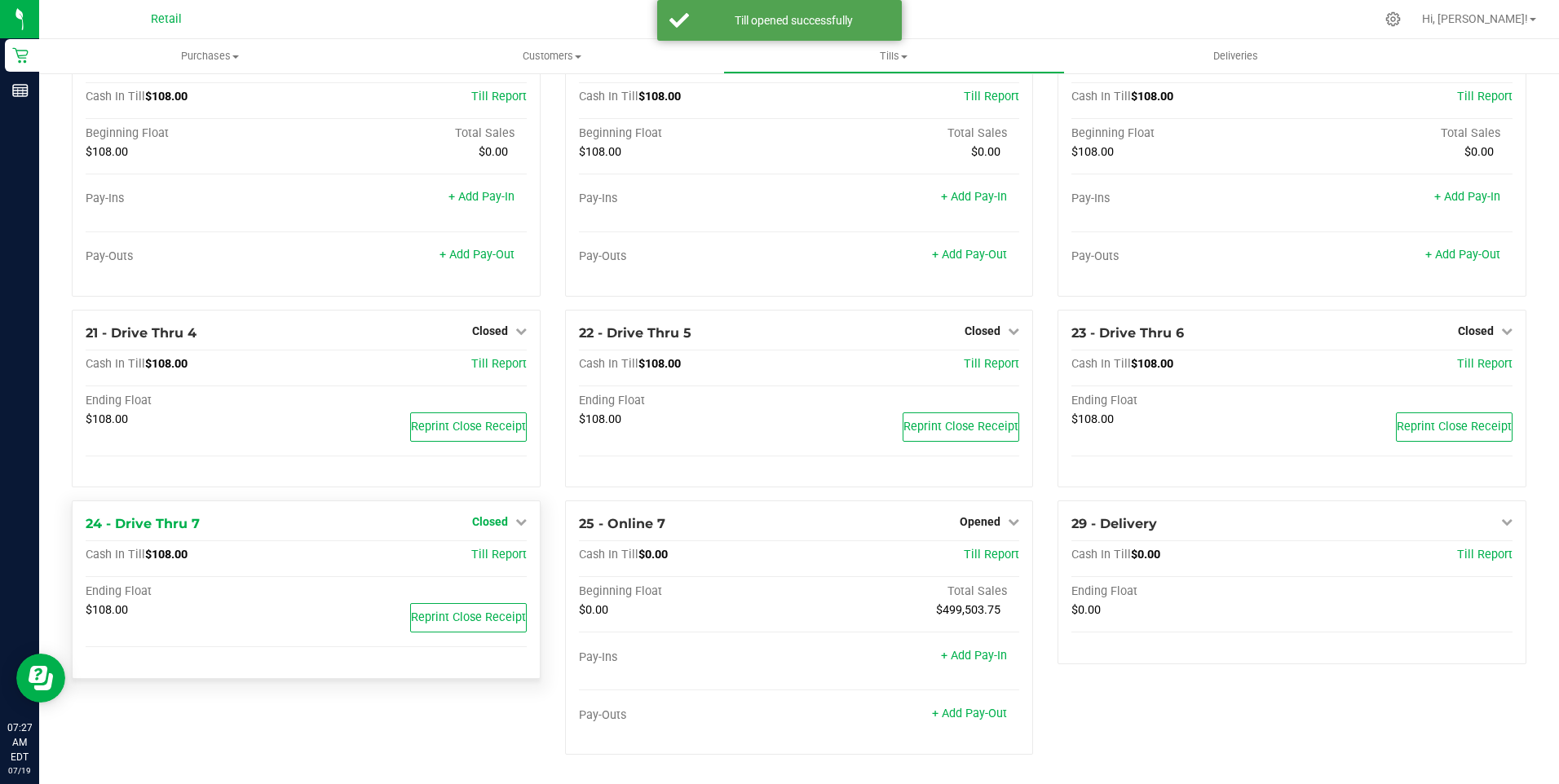 click on "Closed" at bounding box center (490, 522) 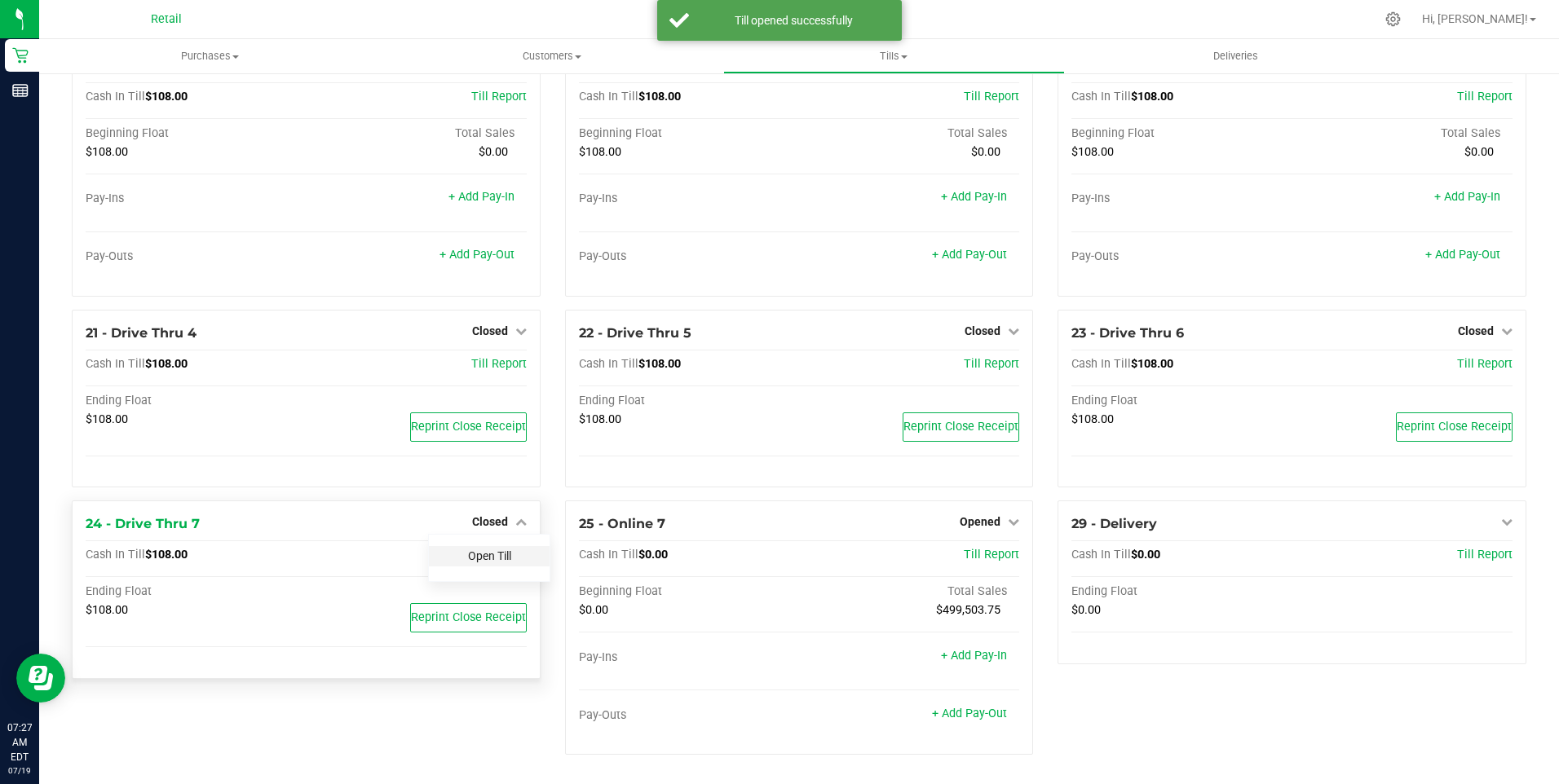click on "Open Till" at bounding box center [489, 556] 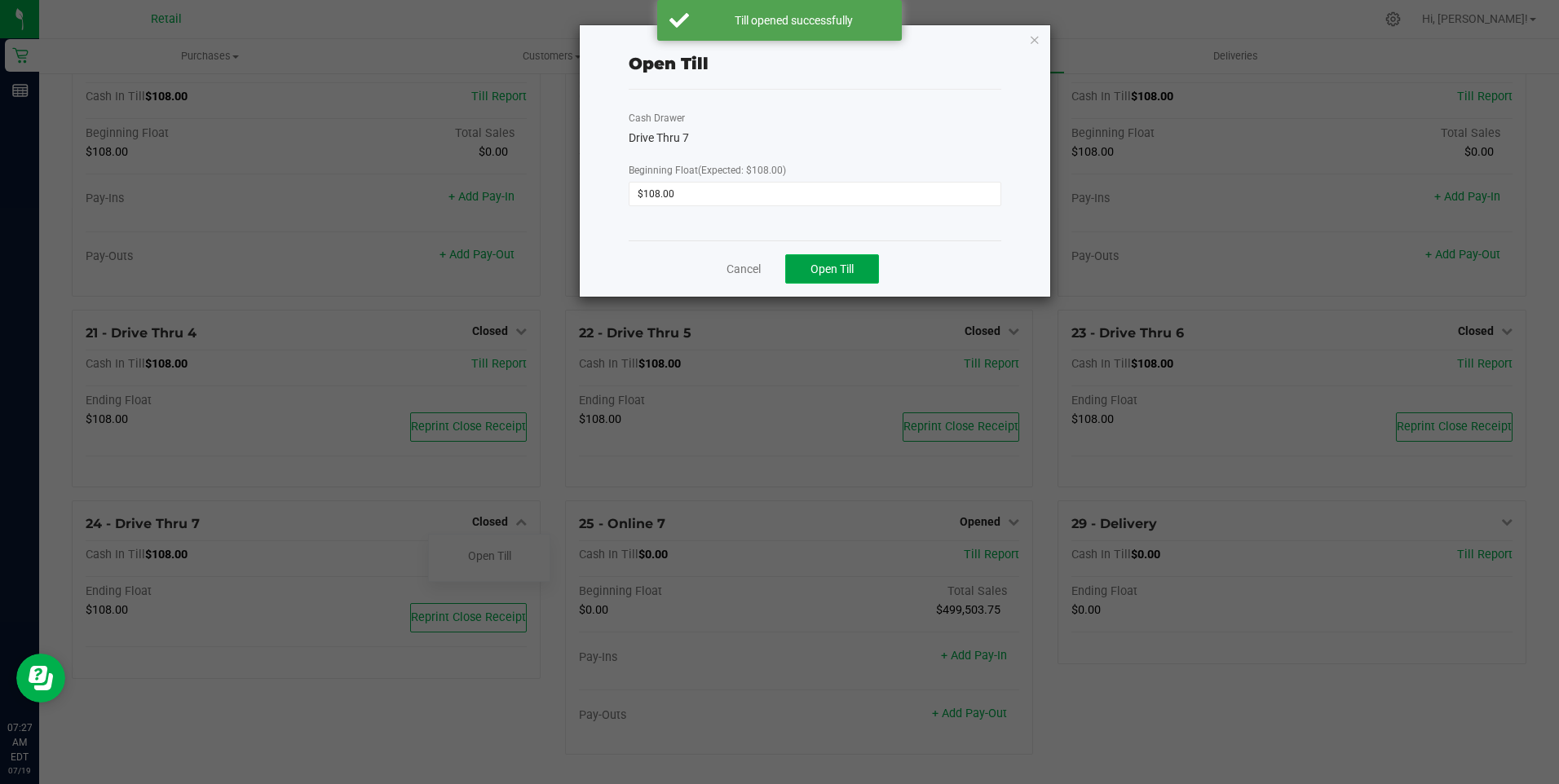 click on "Open Till" 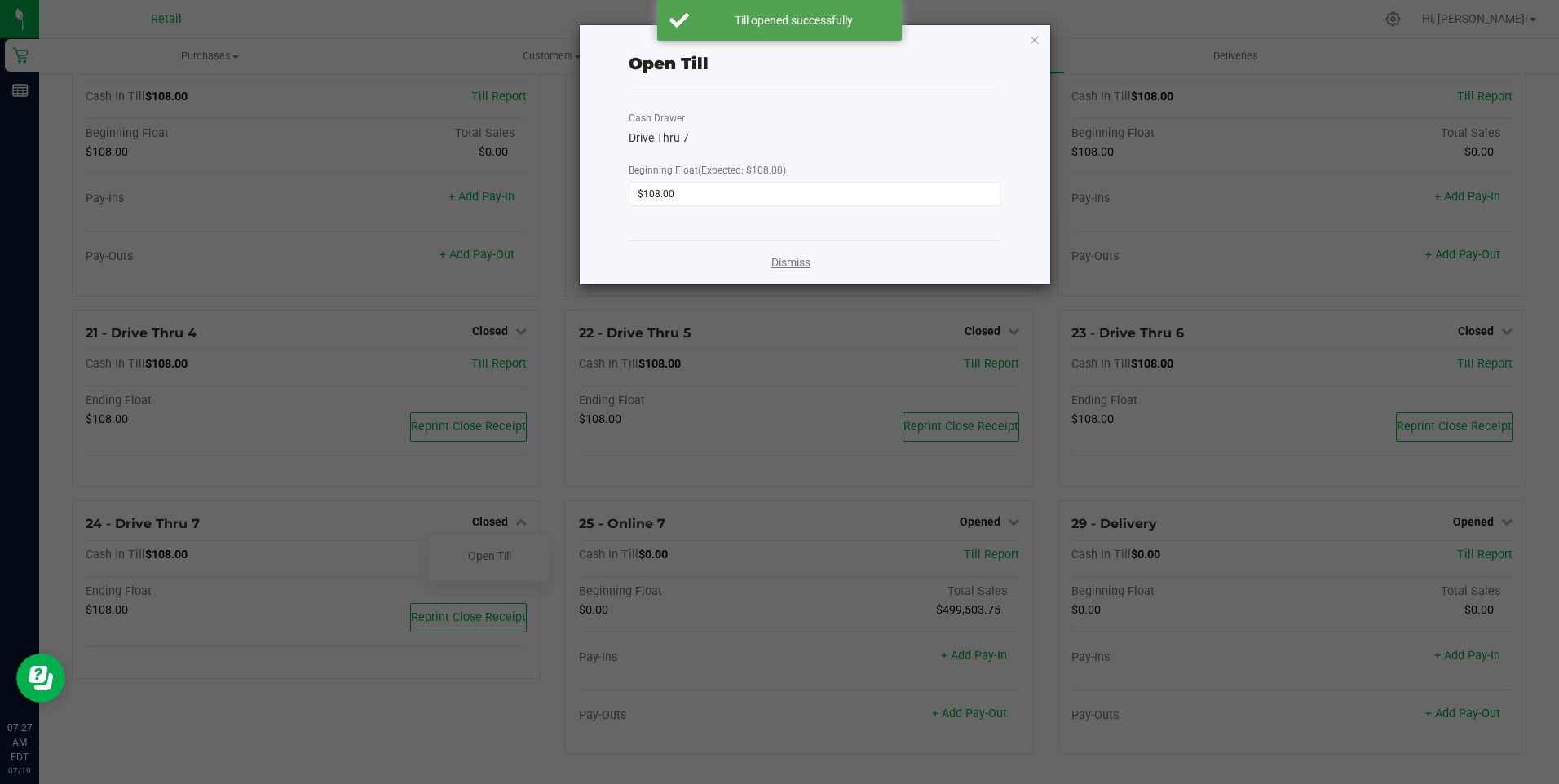 click on "Dismiss" 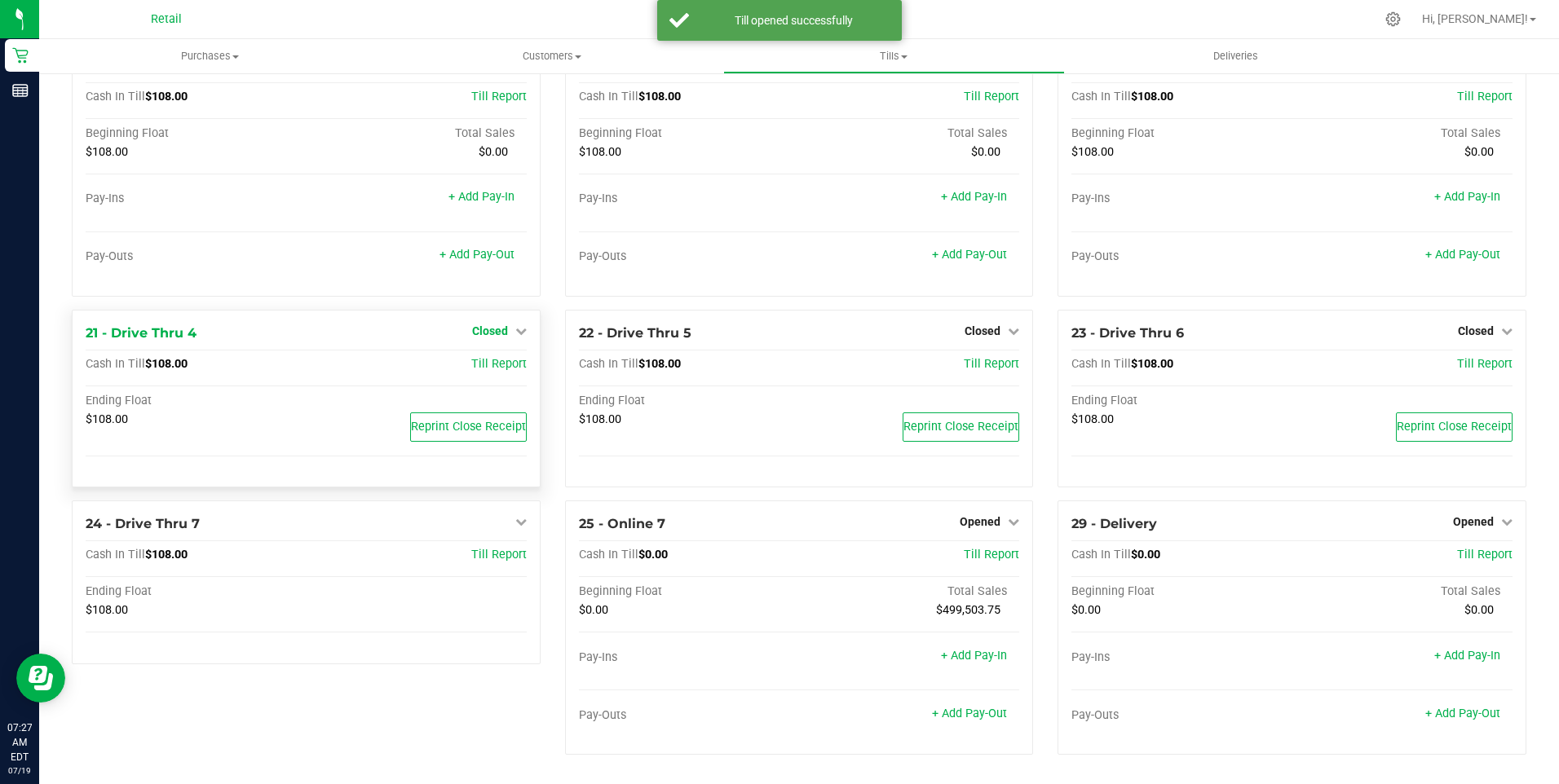 click on "Closed" at bounding box center (490, 331) 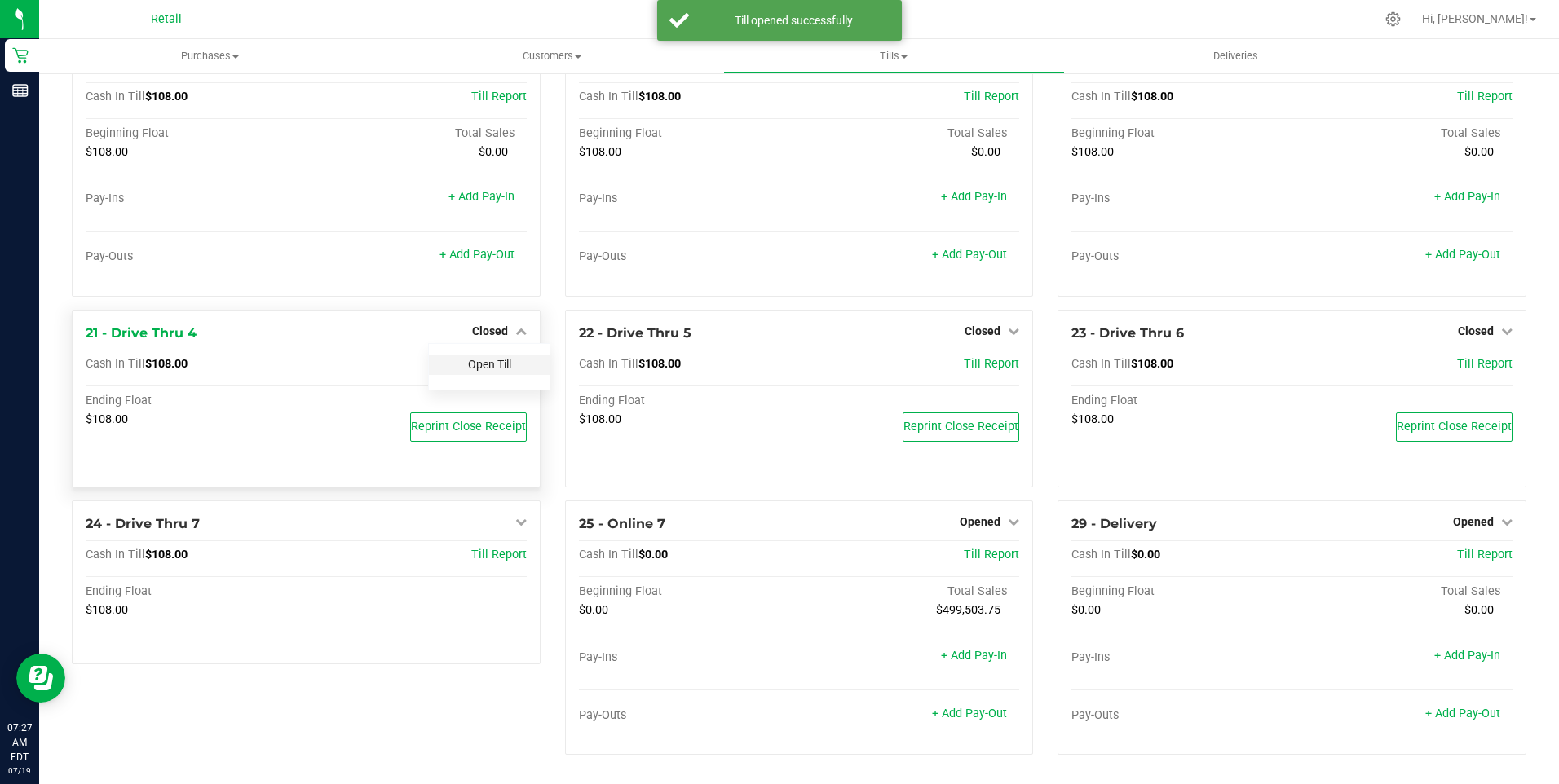 click on "Open Till" at bounding box center (489, 364) 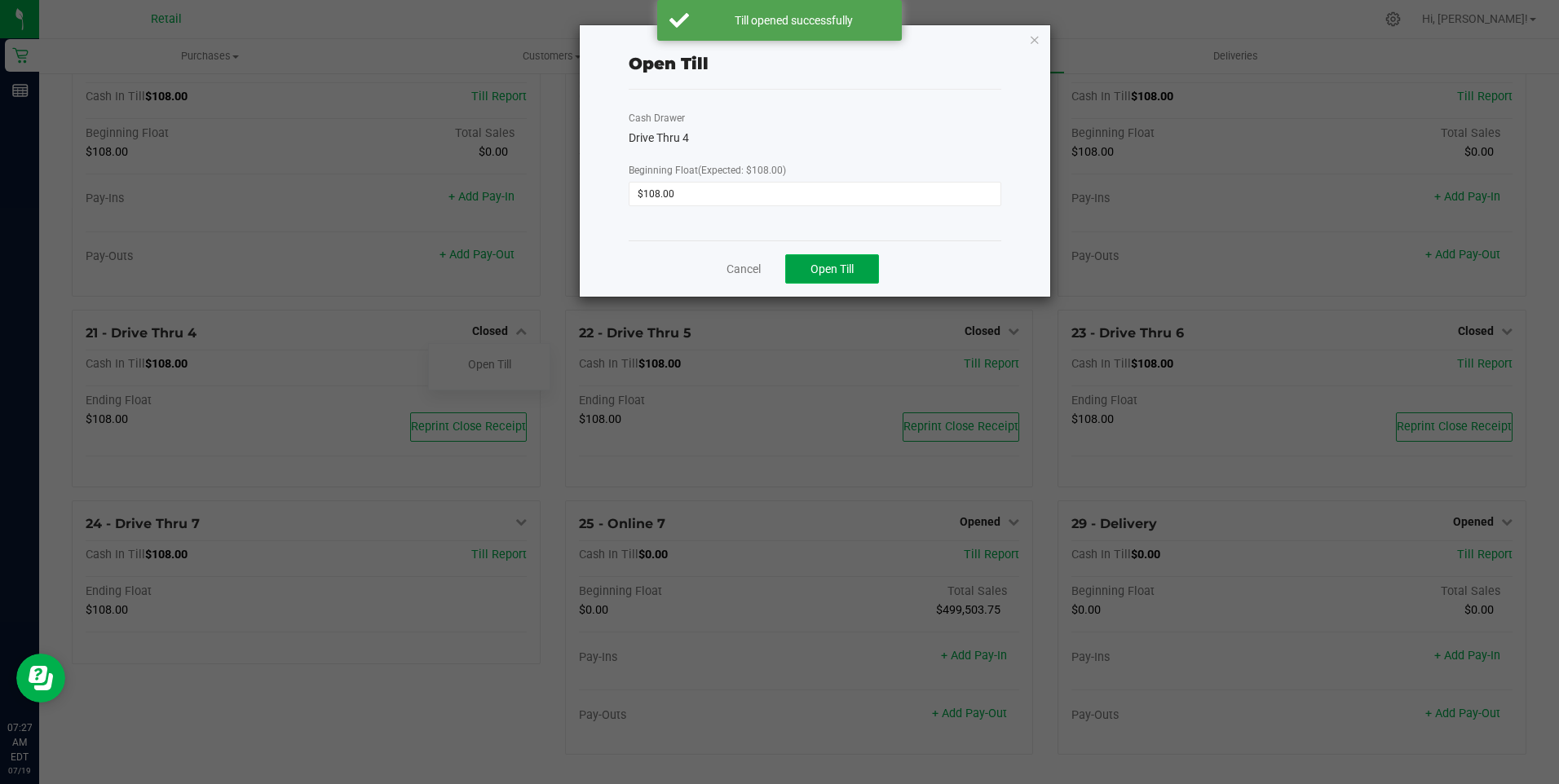 click on "Open Till" 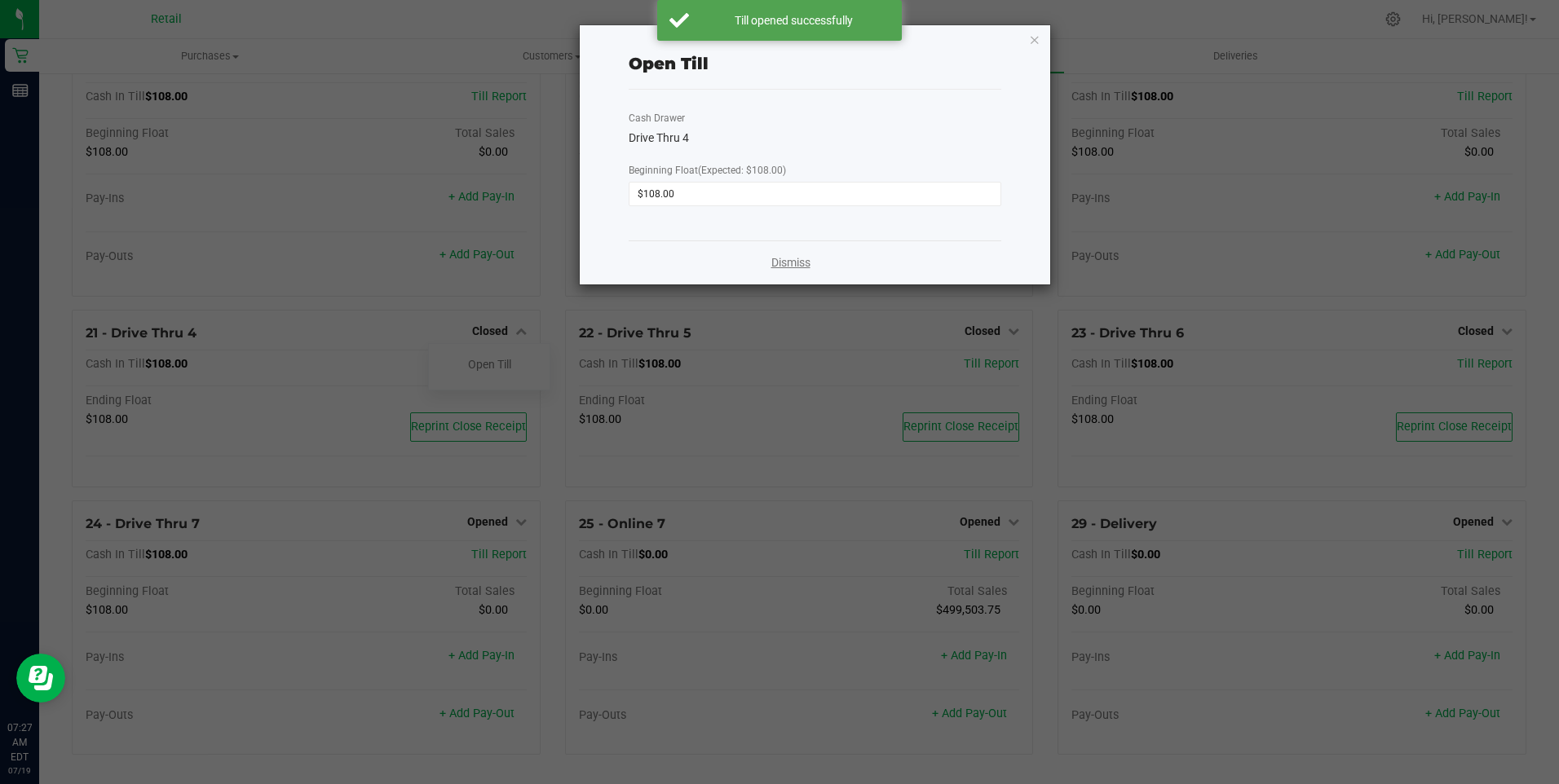 click on "Dismiss" 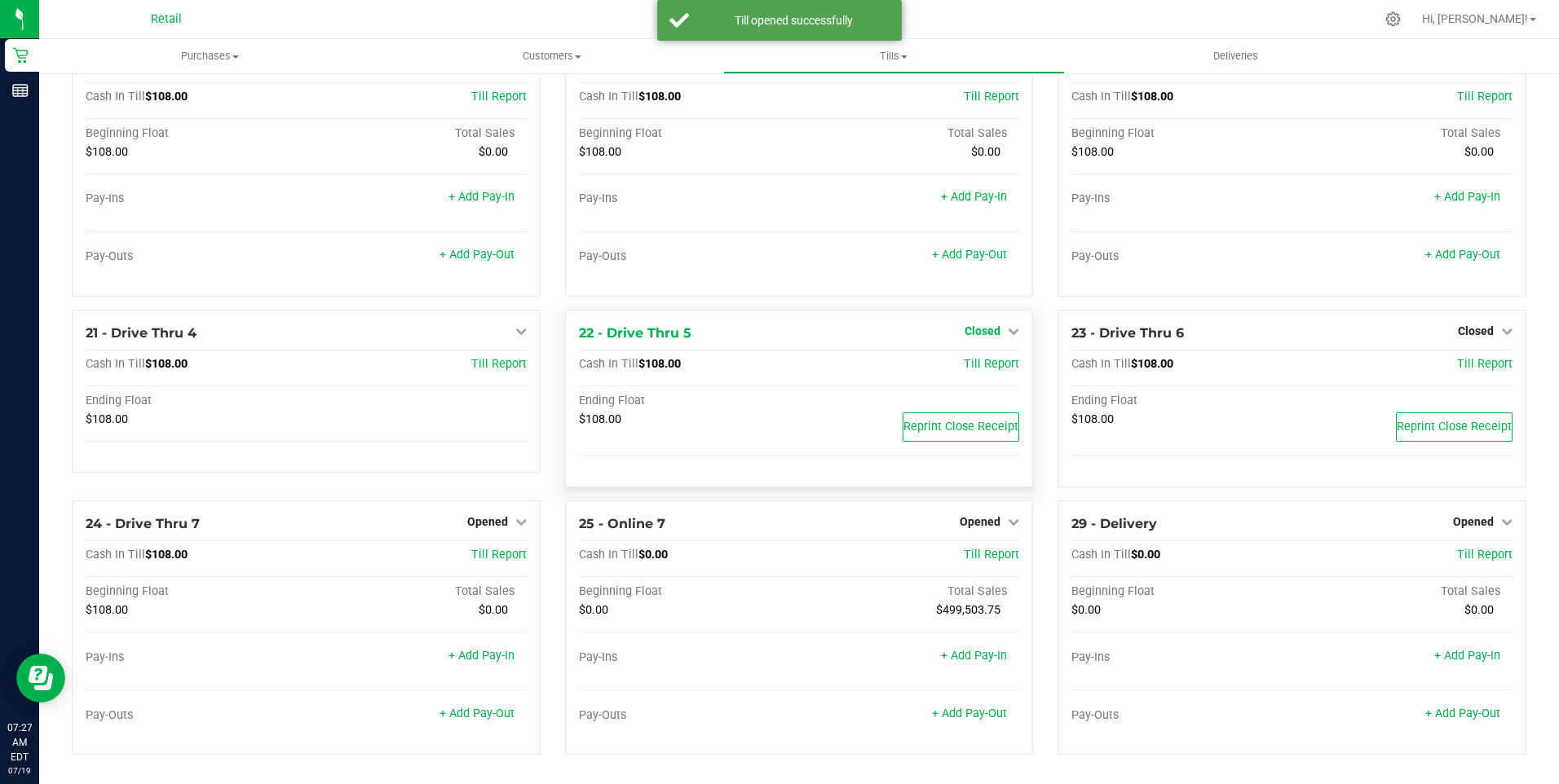 click on "Closed" at bounding box center (983, 331) 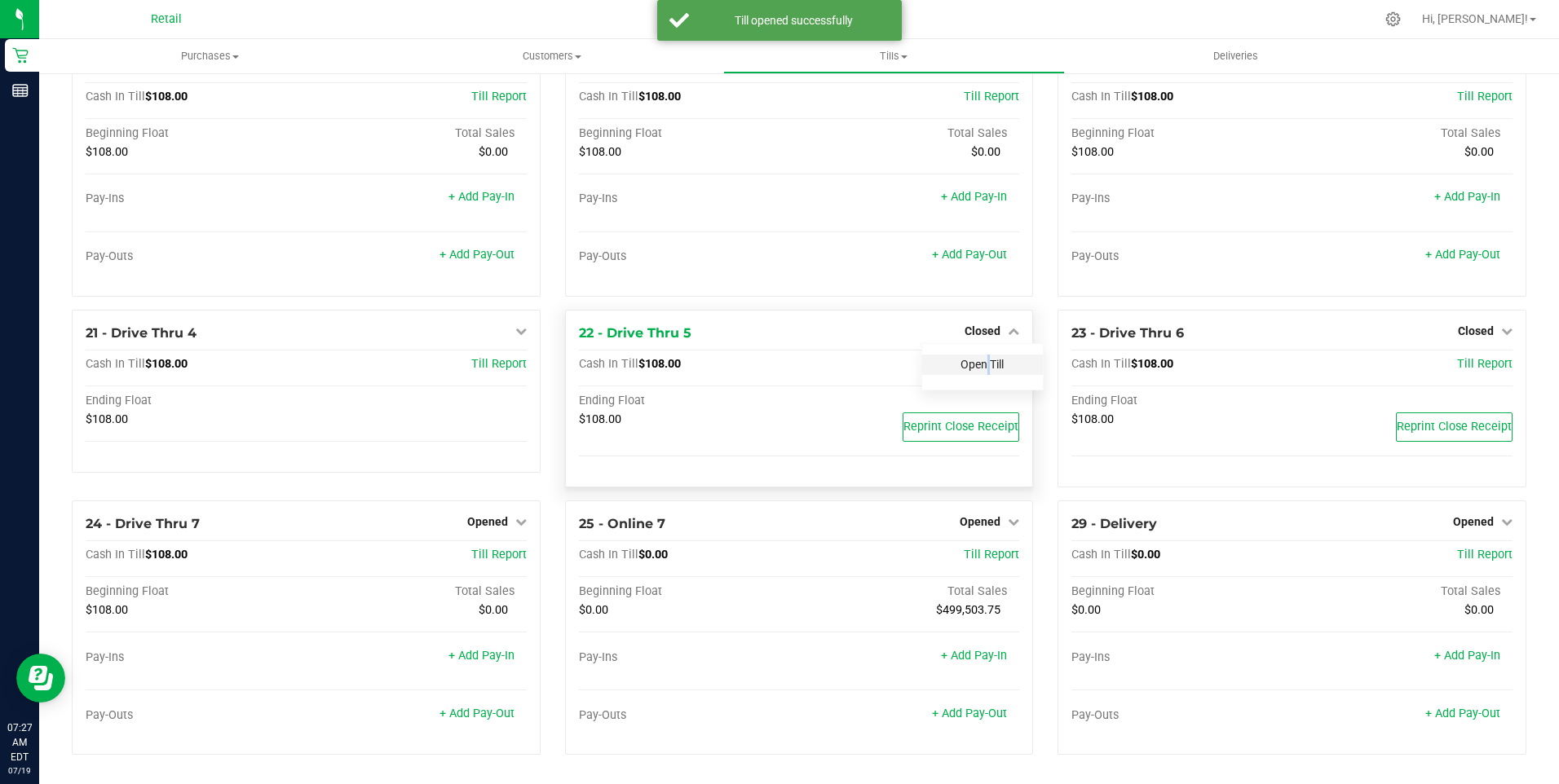 click on "Open Till" at bounding box center [982, 364] 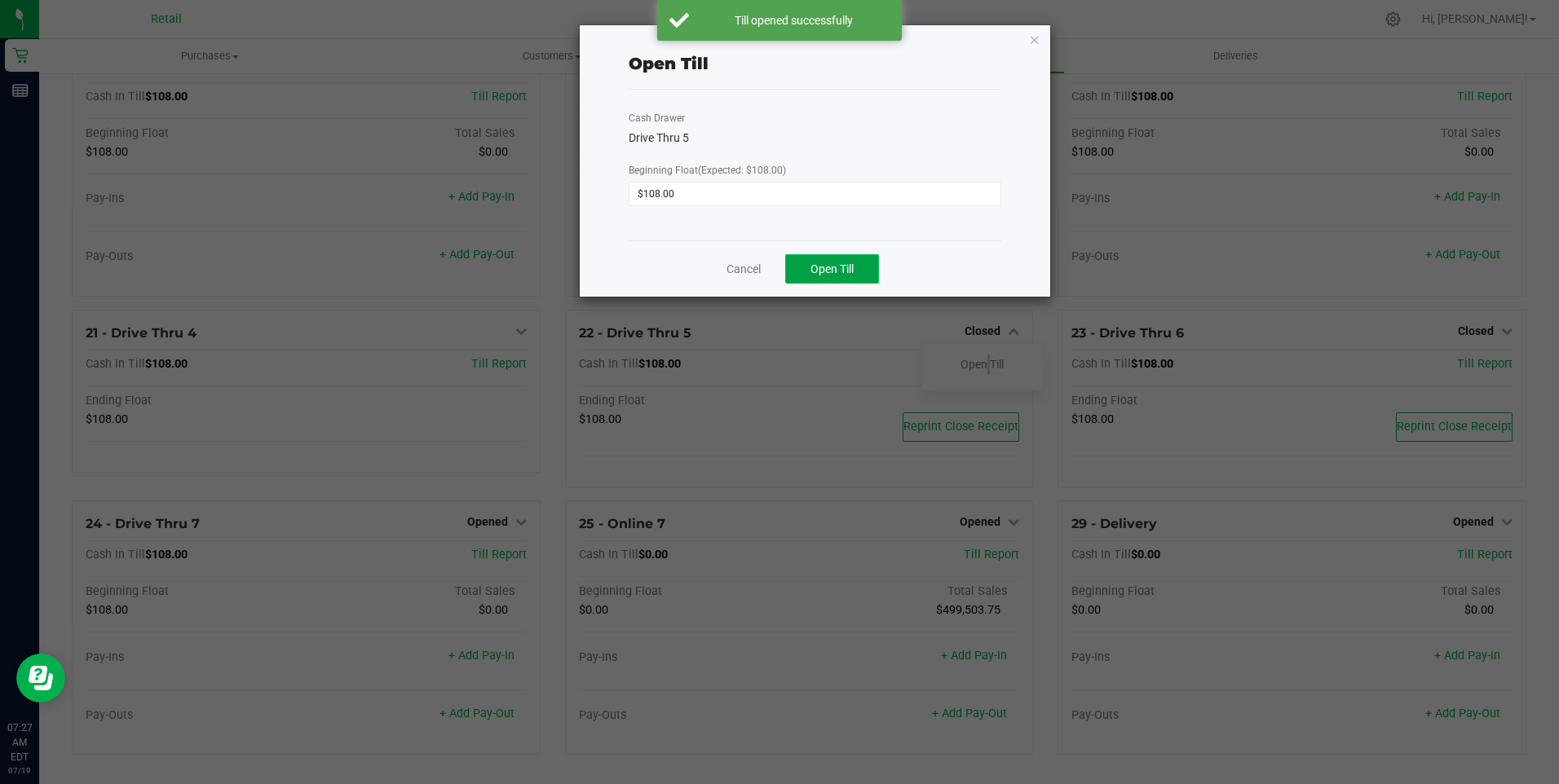 drag, startPoint x: 976, startPoint y: 368, endPoint x: 827, endPoint y: 281, distance: 172.53985 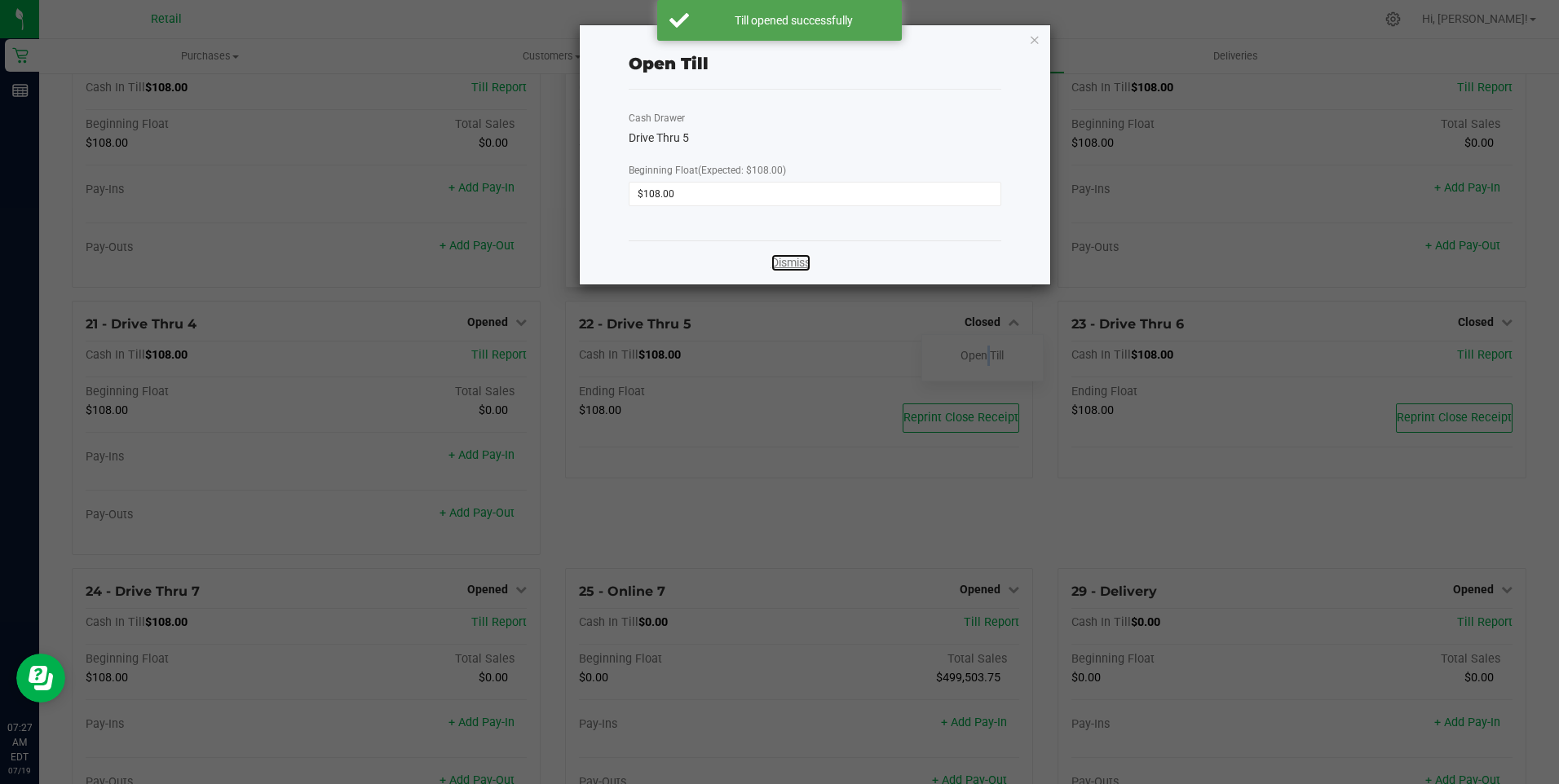 click on "Dismiss" 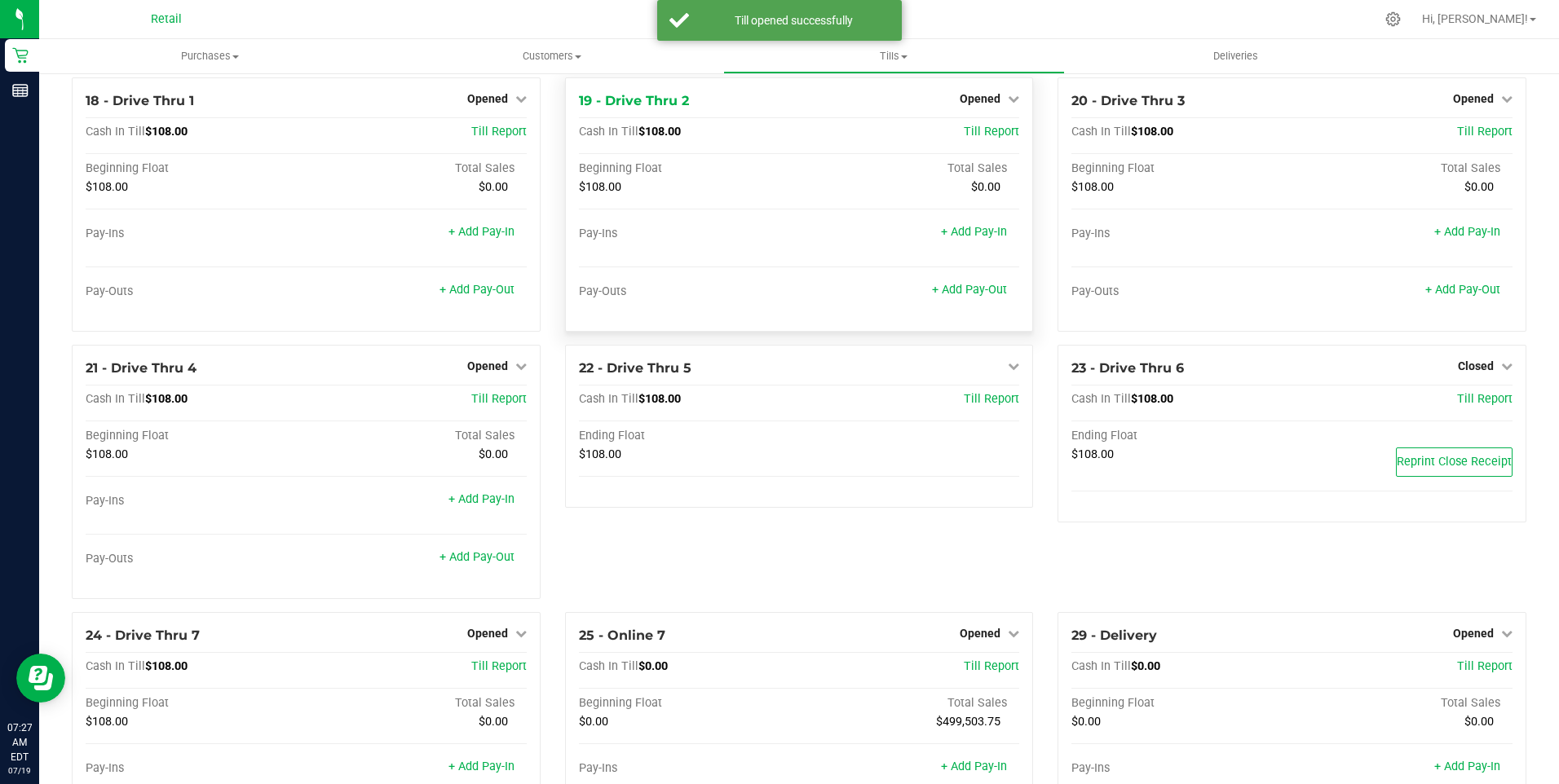 scroll, scrollTop: 1450, scrollLeft: 0, axis: vertical 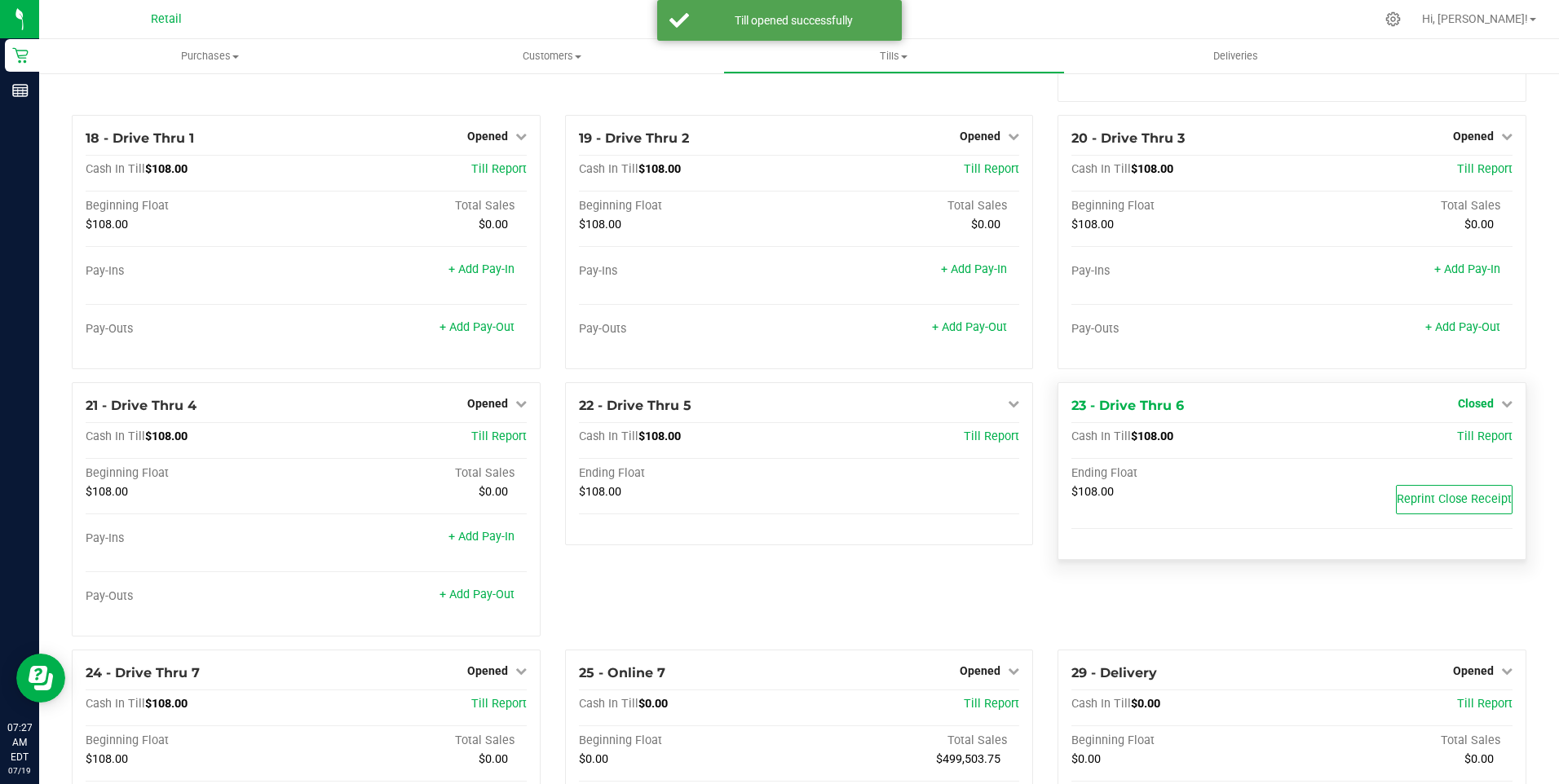 click on "Closed" at bounding box center (1476, 403) 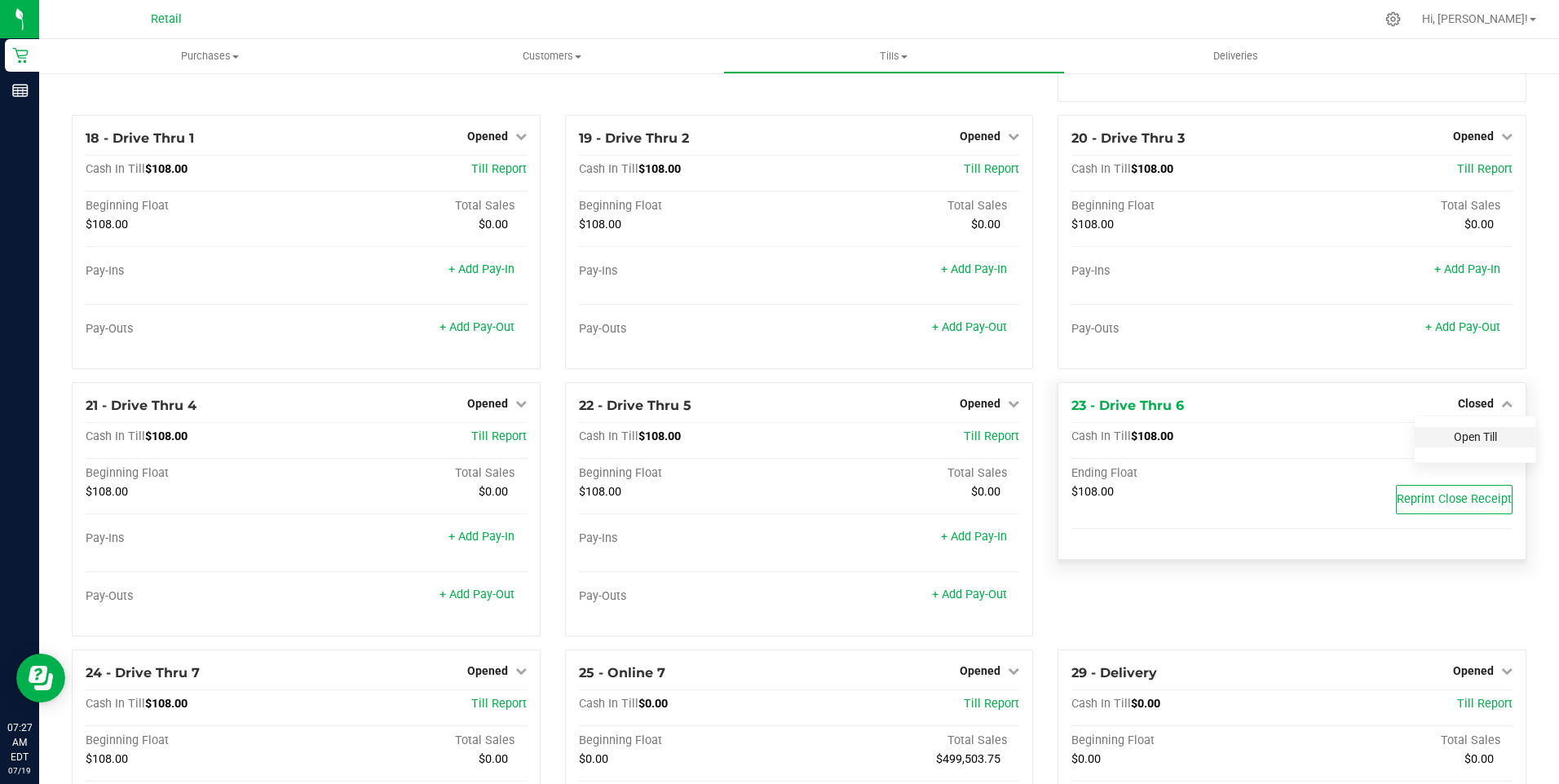 click on "Open Till" at bounding box center [1475, 437] 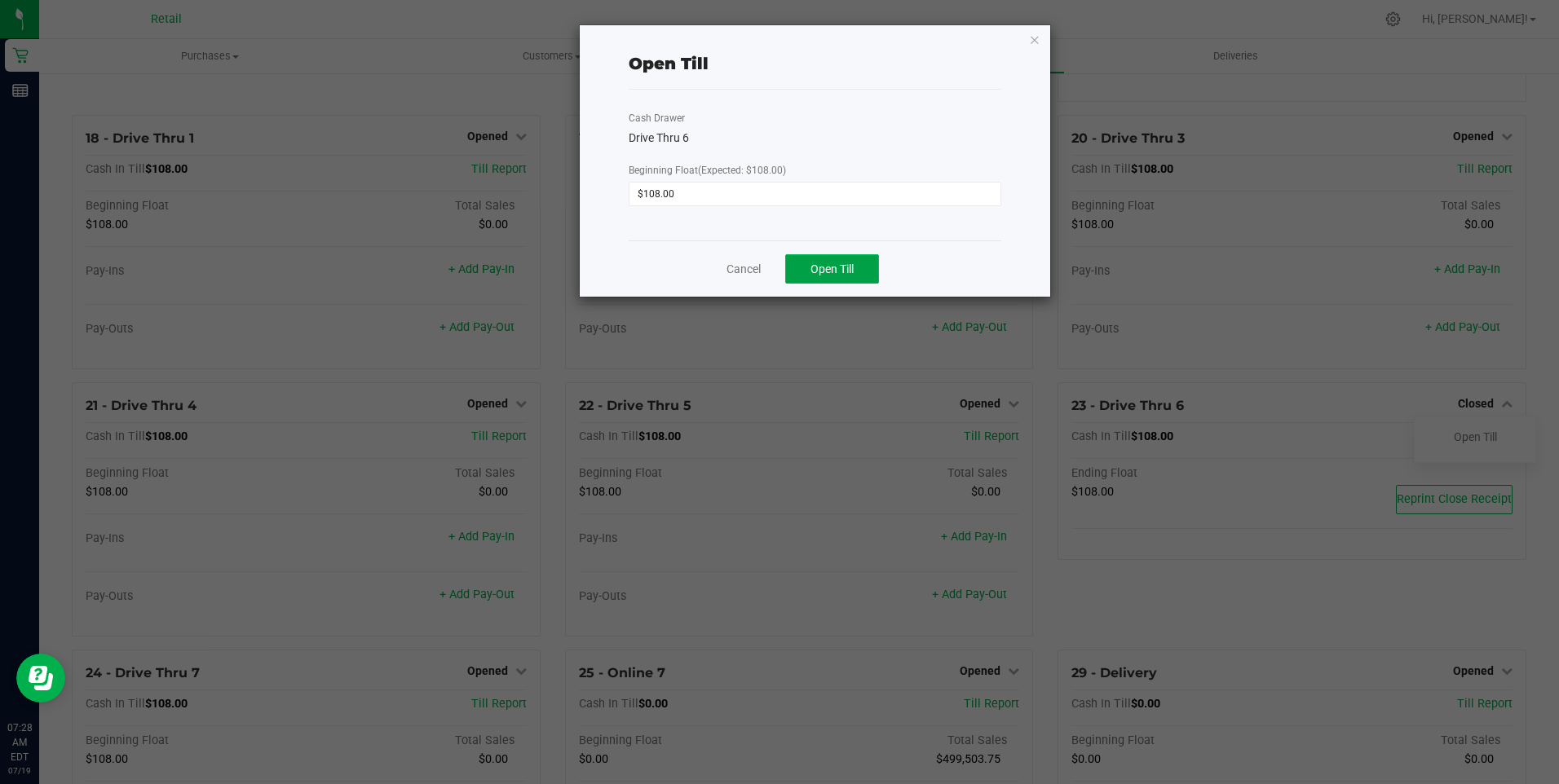 click on "Open Till" 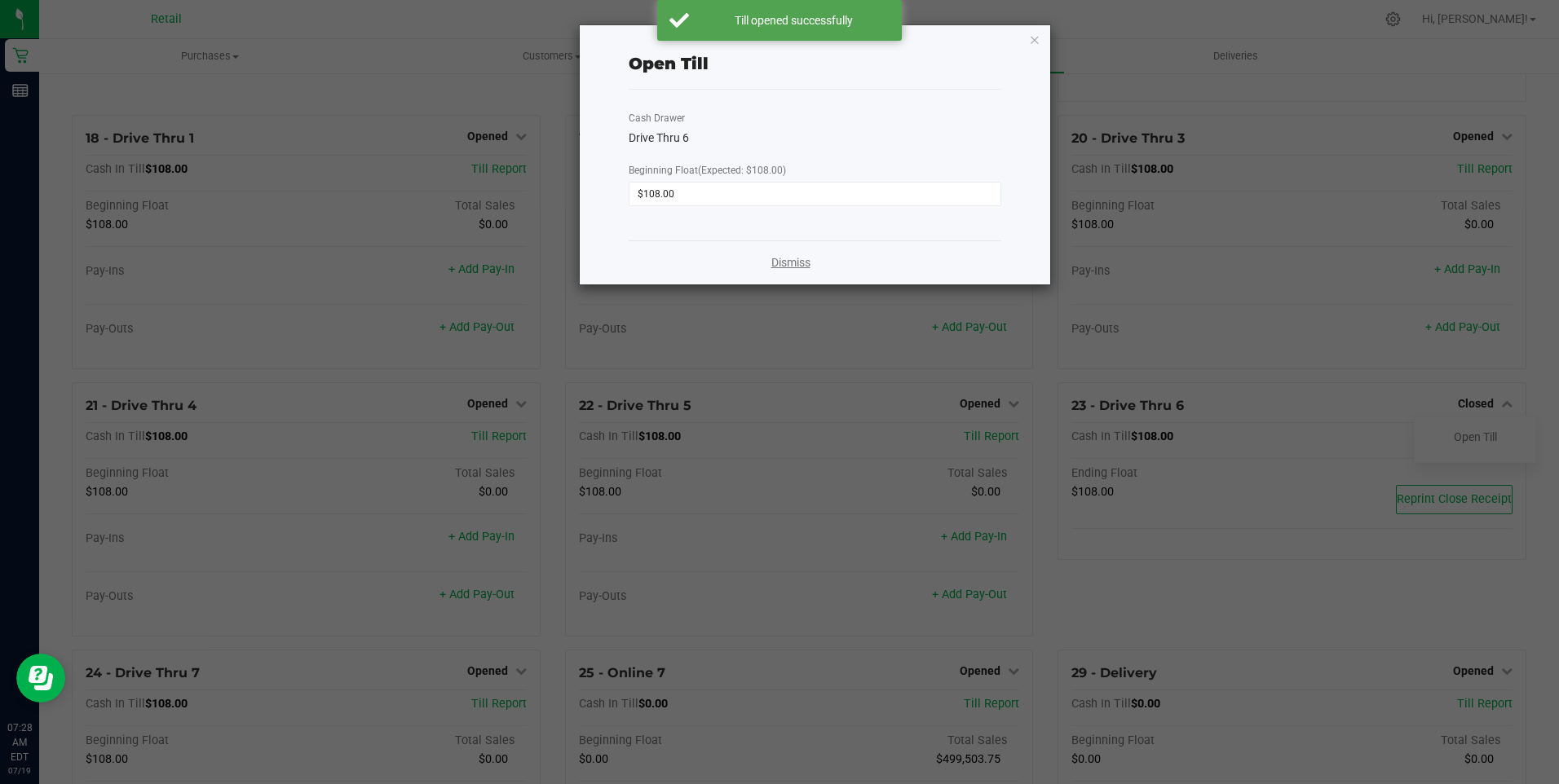 click on "Dismiss" 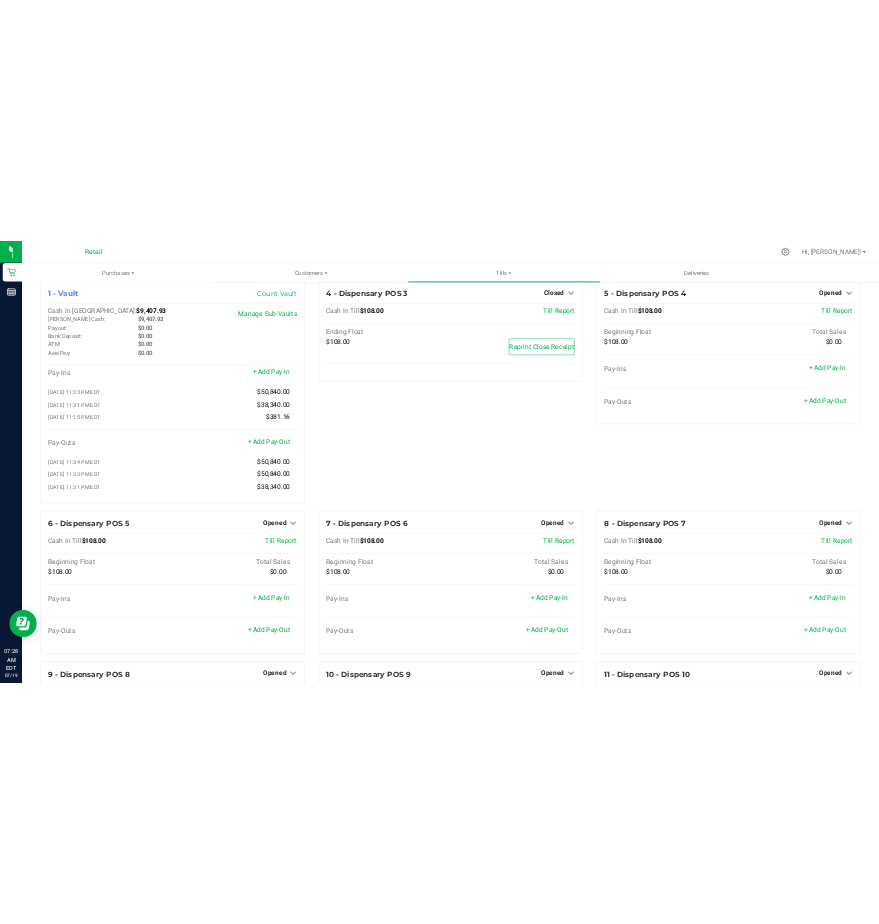 scroll, scrollTop: 0, scrollLeft: 0, axis: both 